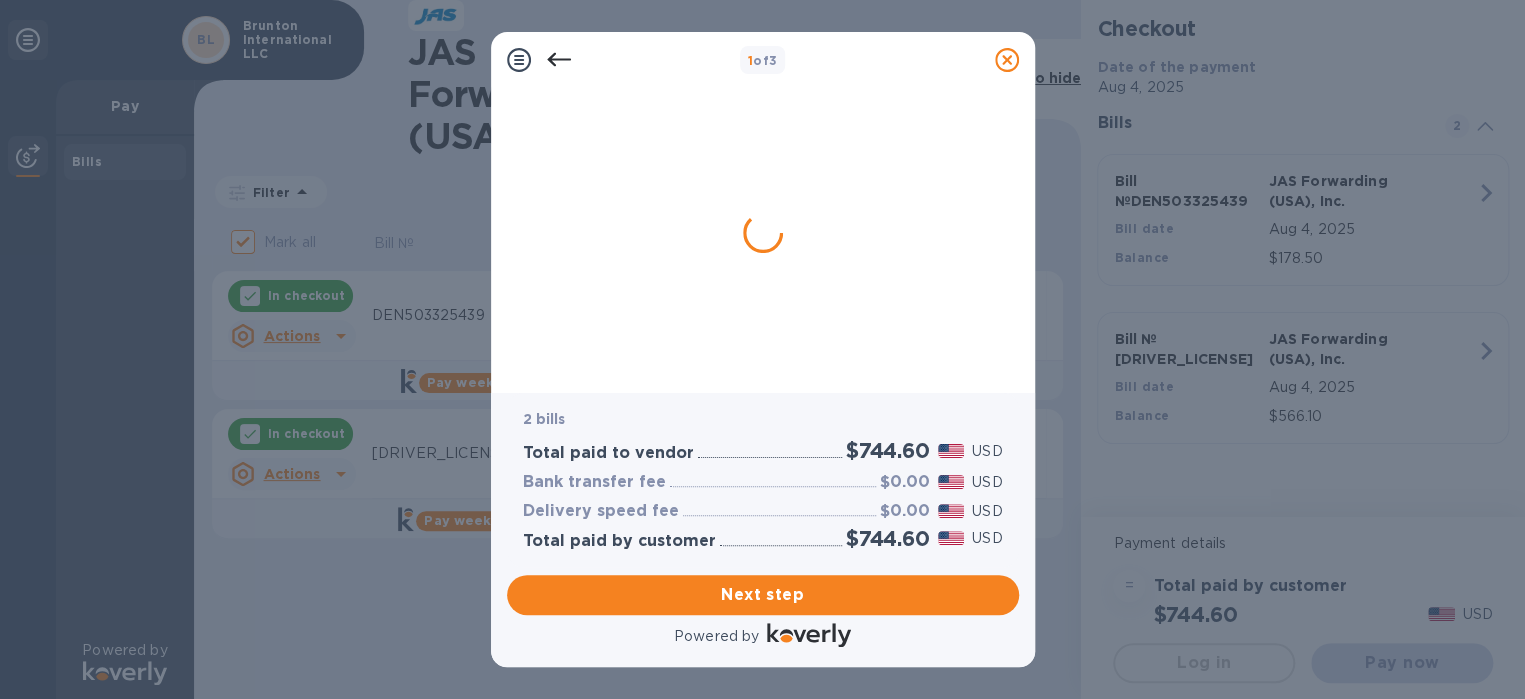 scroll, scrollTop: 0, scrollLeft: 0, axis: both 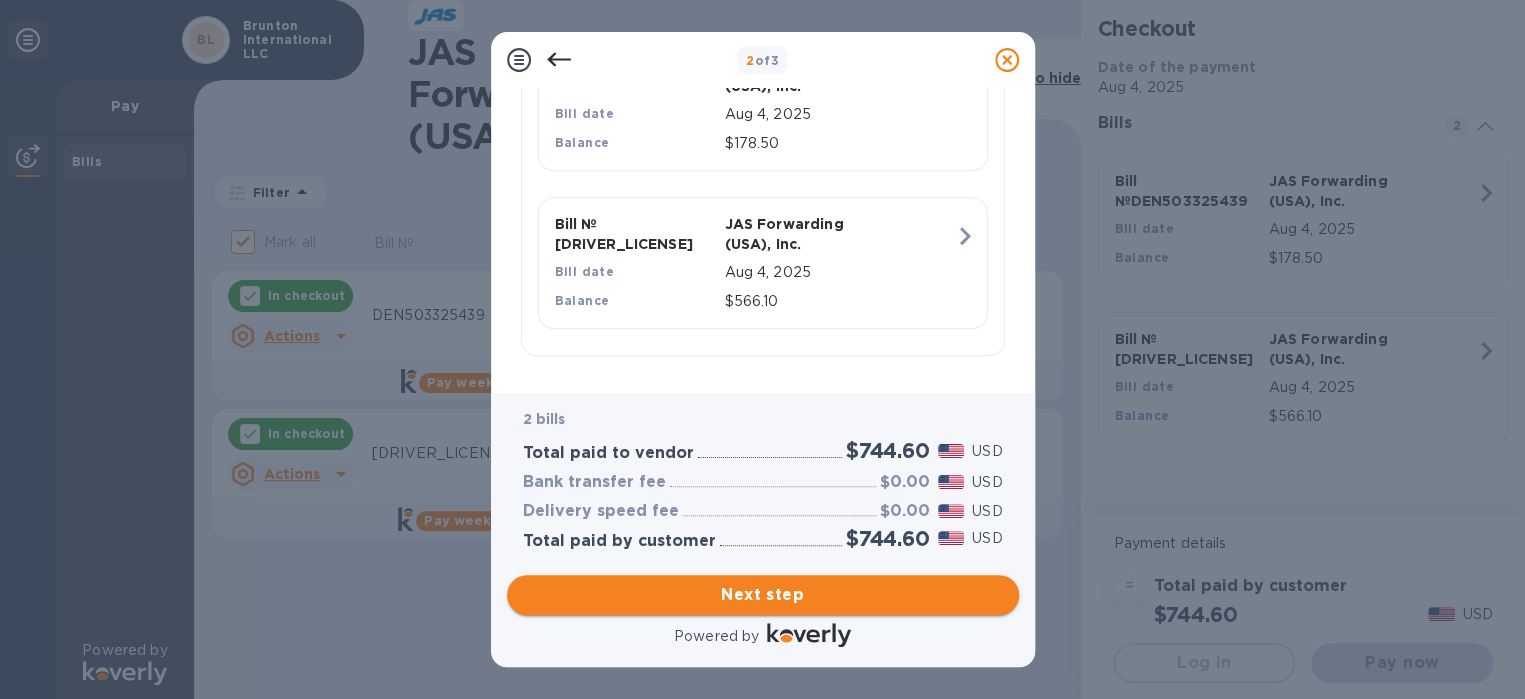 click on "Next step" at bounding box center [763, 595] 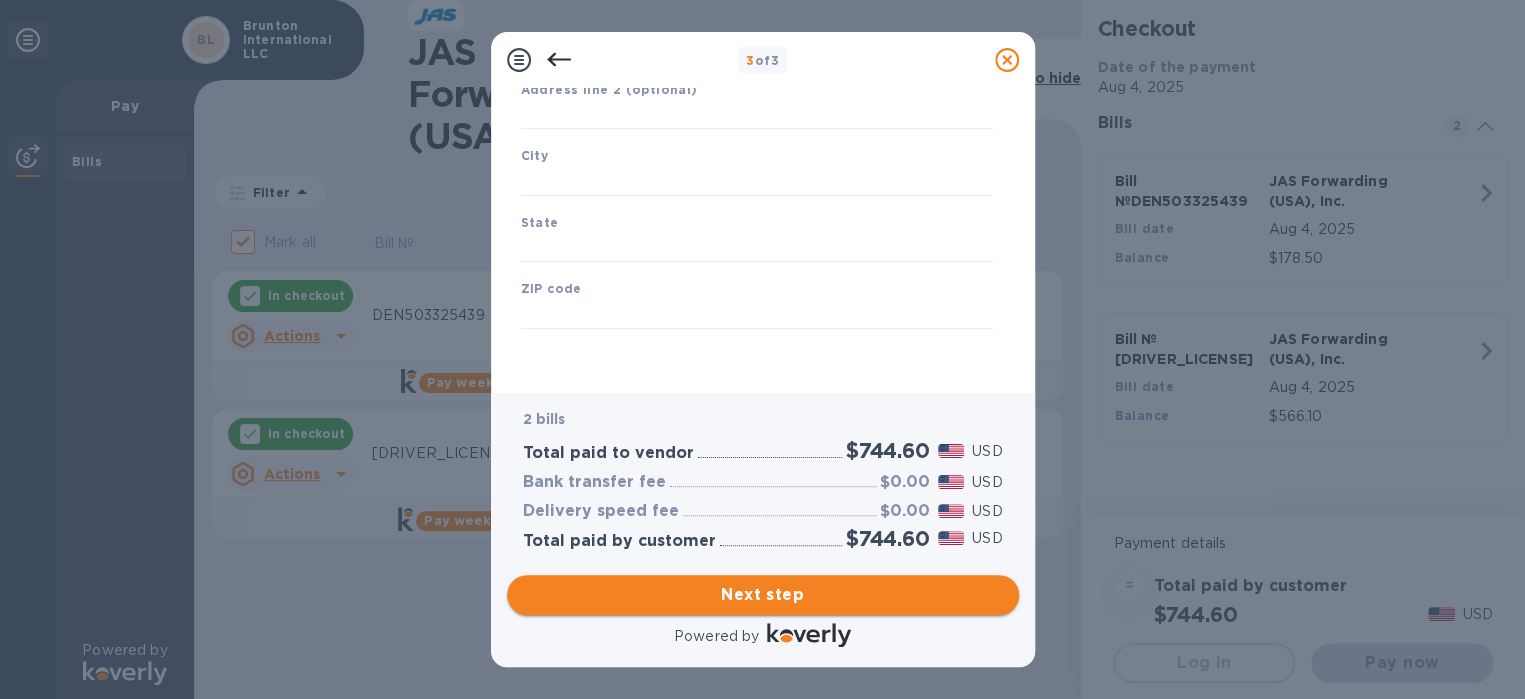 type on "United States" 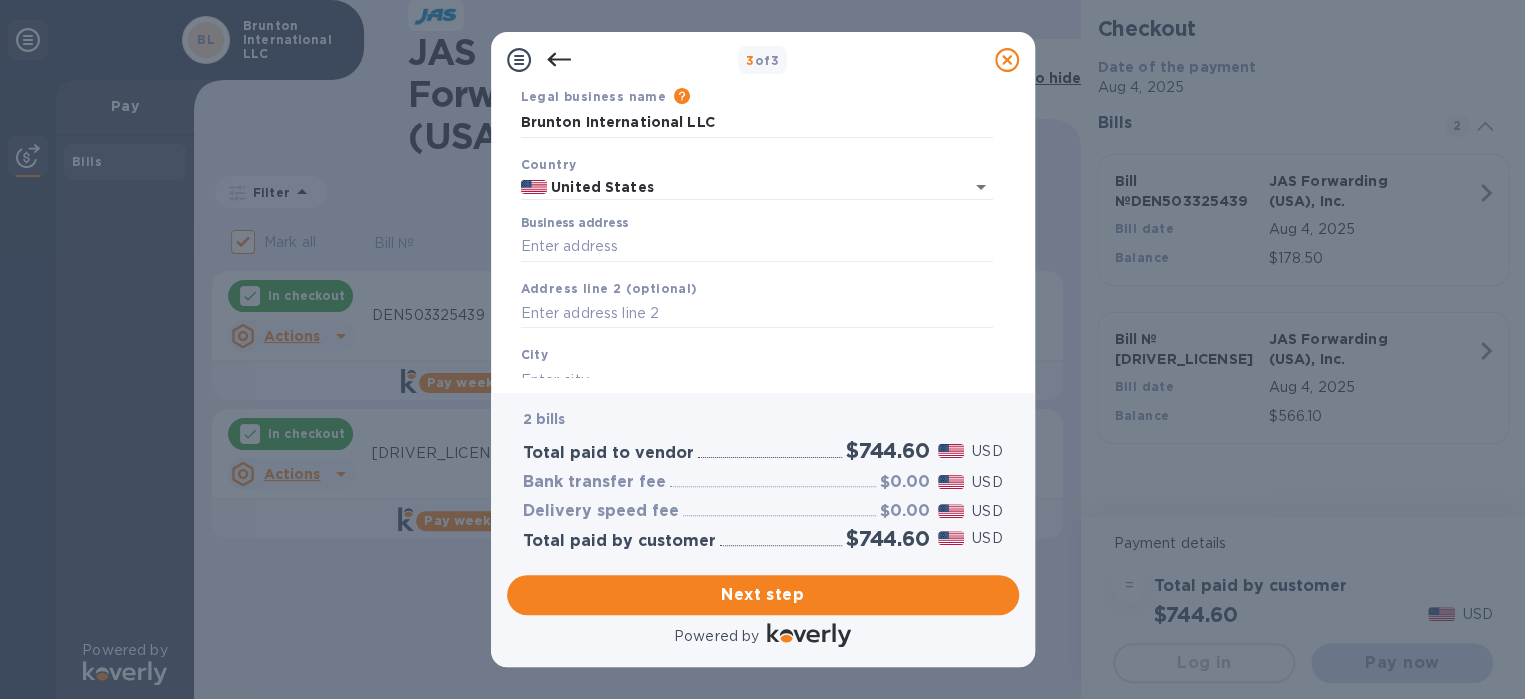 scroll, scrollTop: 76, scrollLeft: 0, axis: vertical 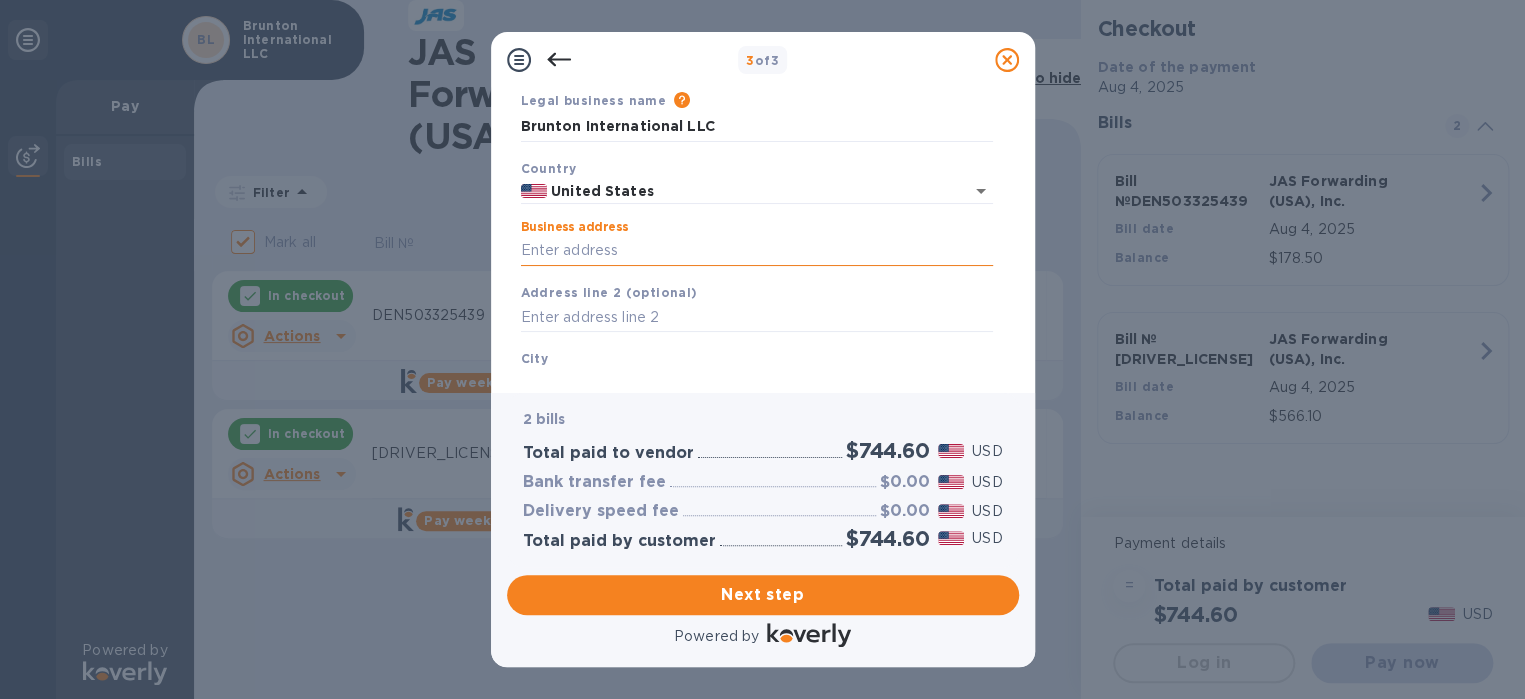 click on "Business address" at bounding box center (757, 251) 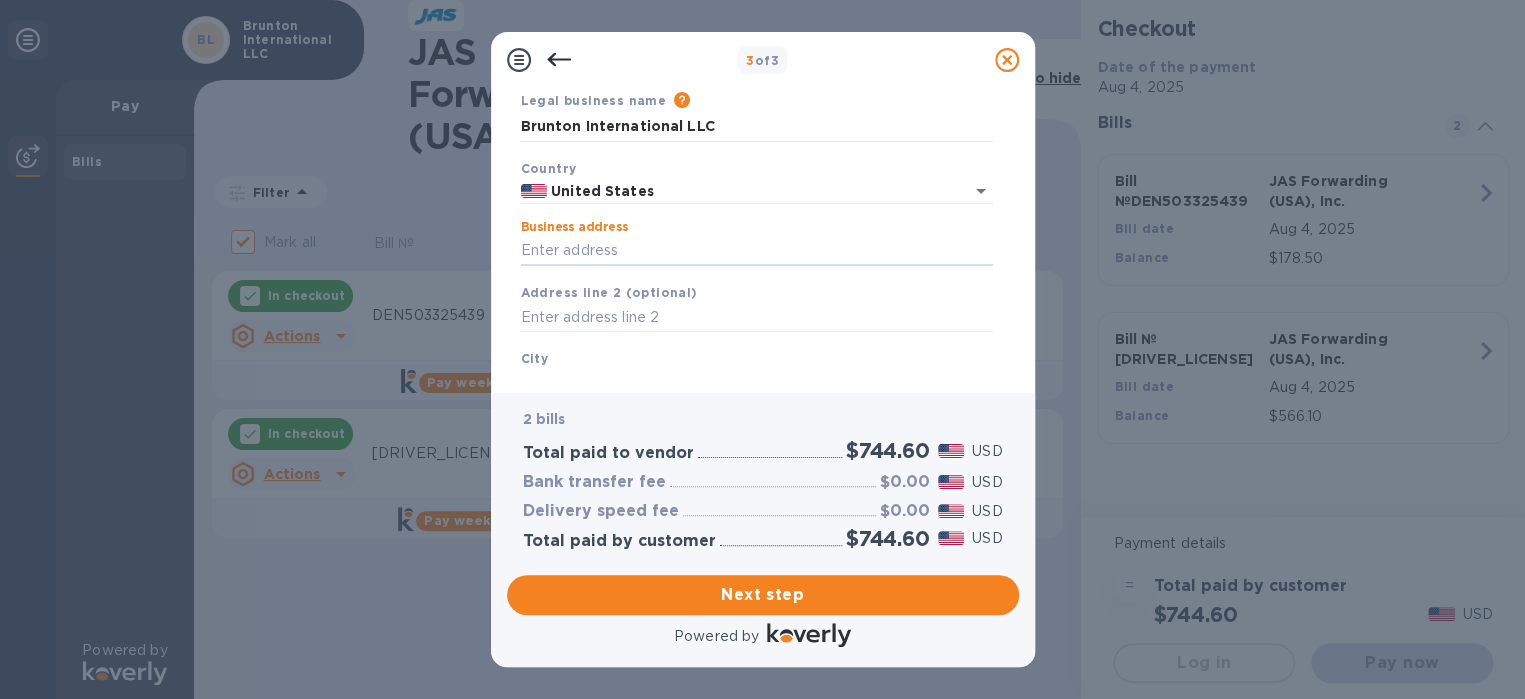 type on "2255 Brunton Court" 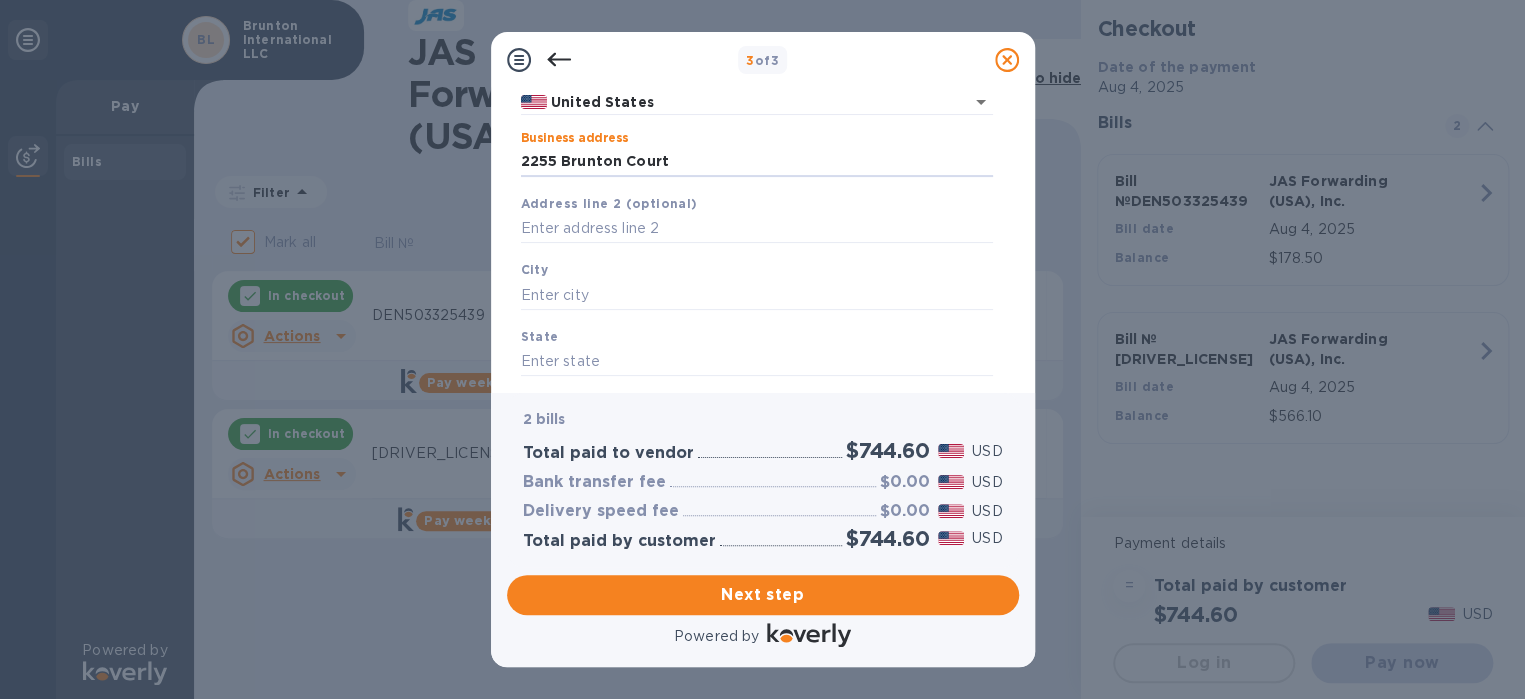 scroll, scrollTop: 276, scrollLeft: 0, axis: vertical 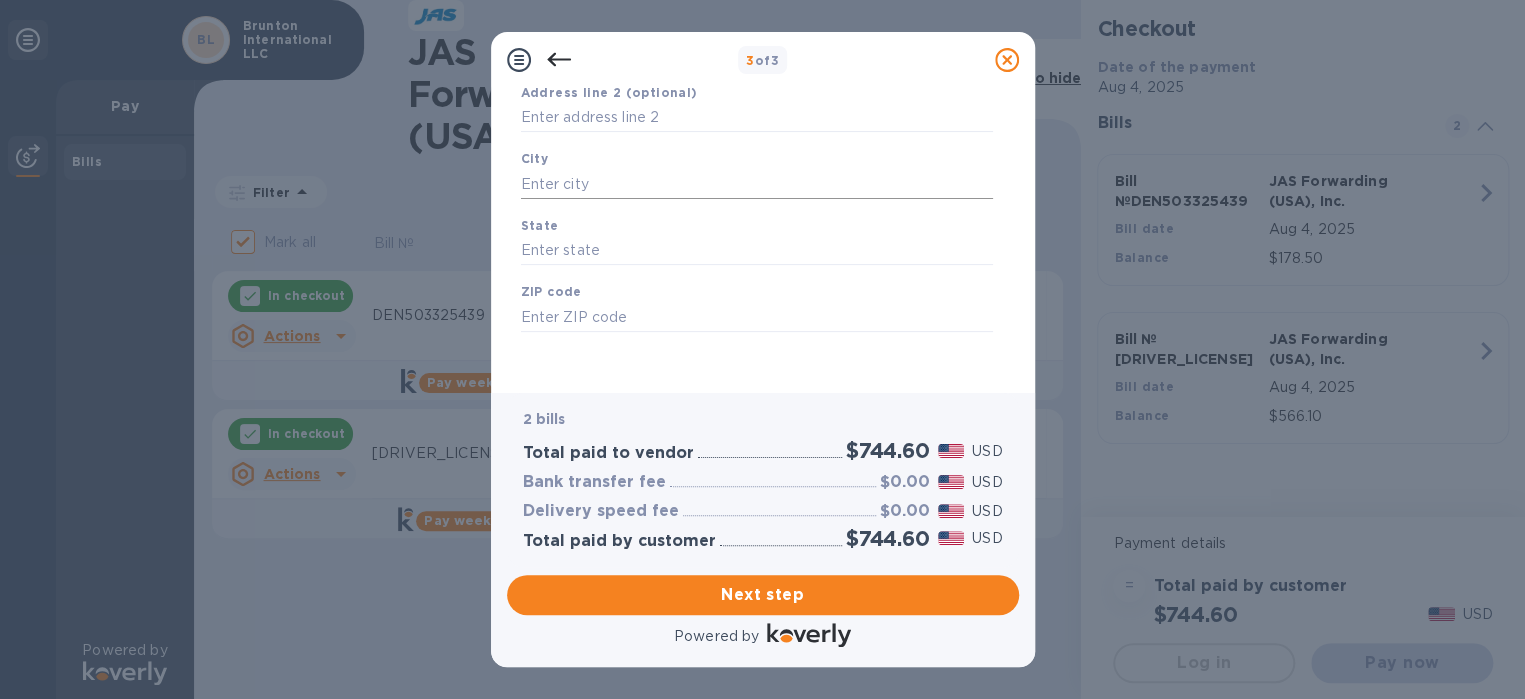 click at bounding box center (757, 184) 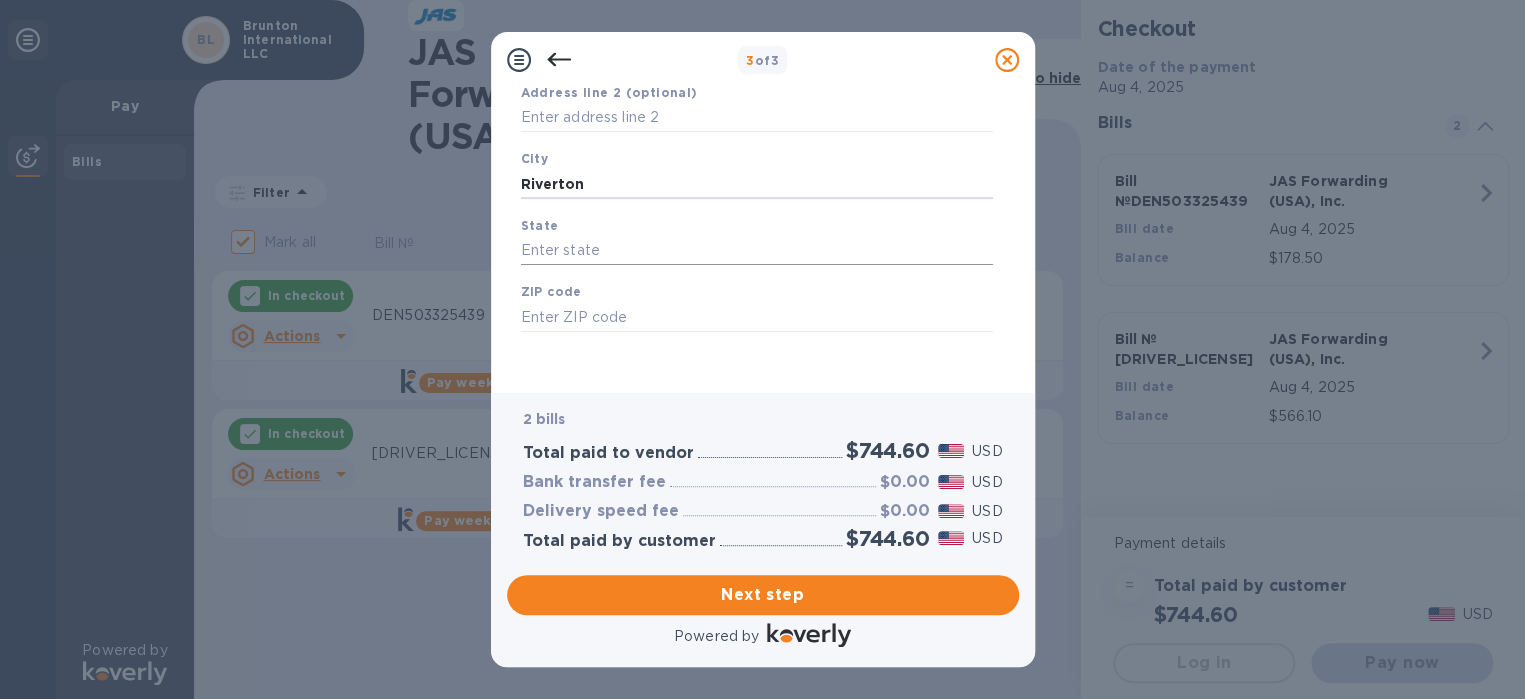 type on "Riverton" 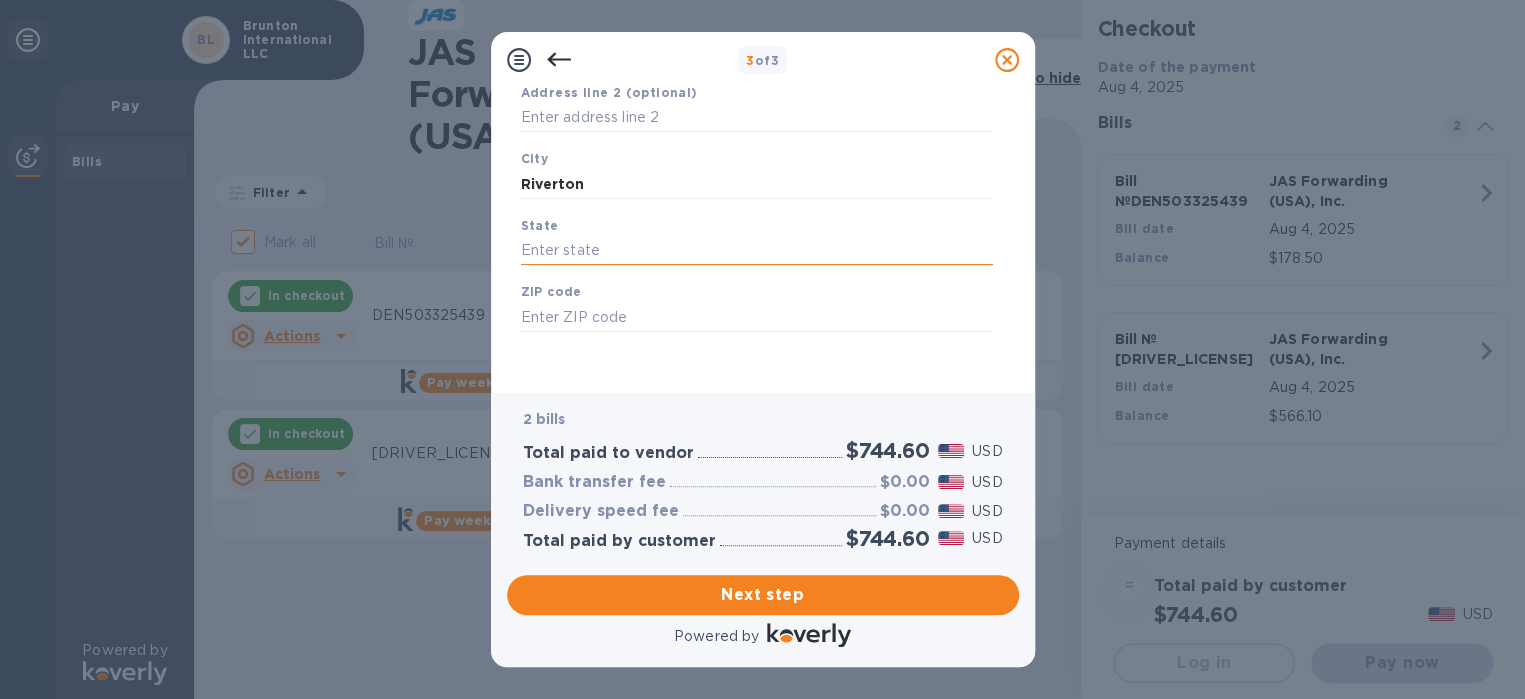 click at bounding box center (757, 251) 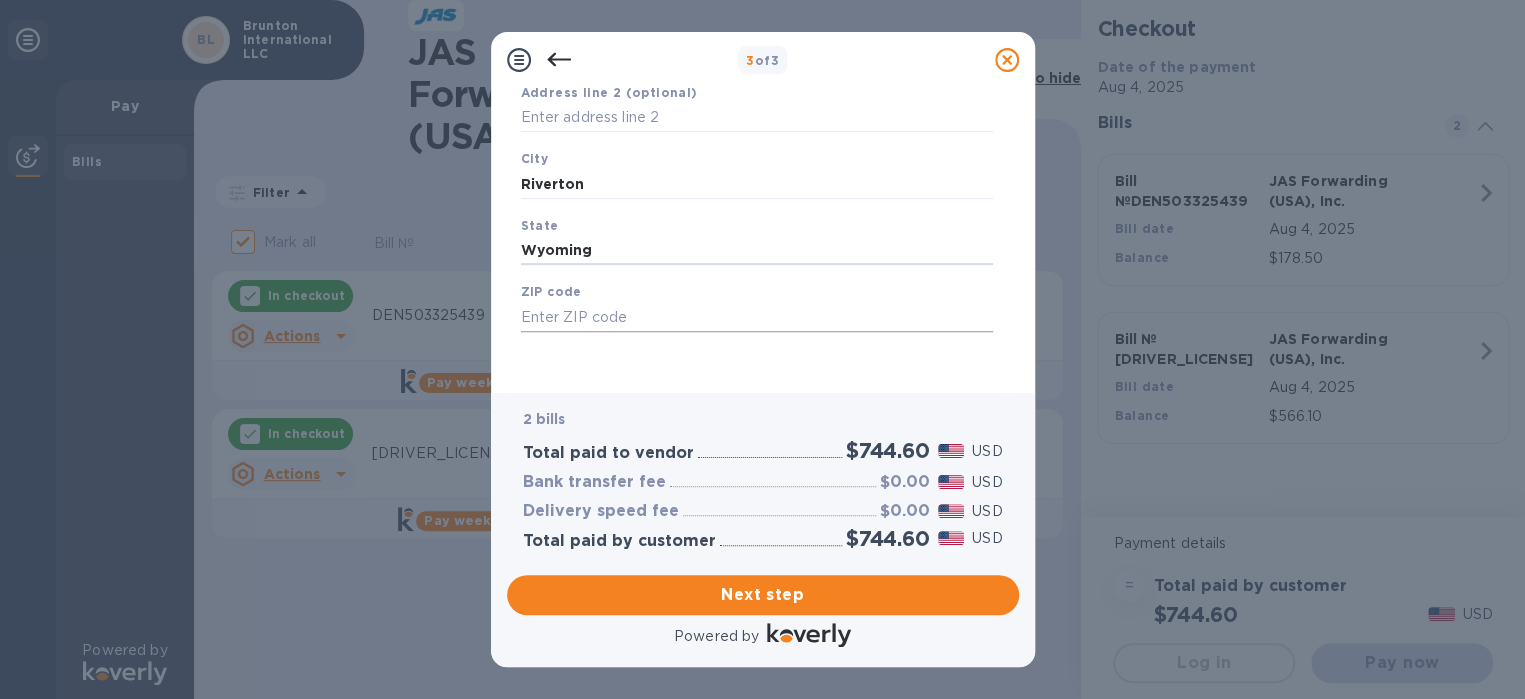 type on "Wyoming" 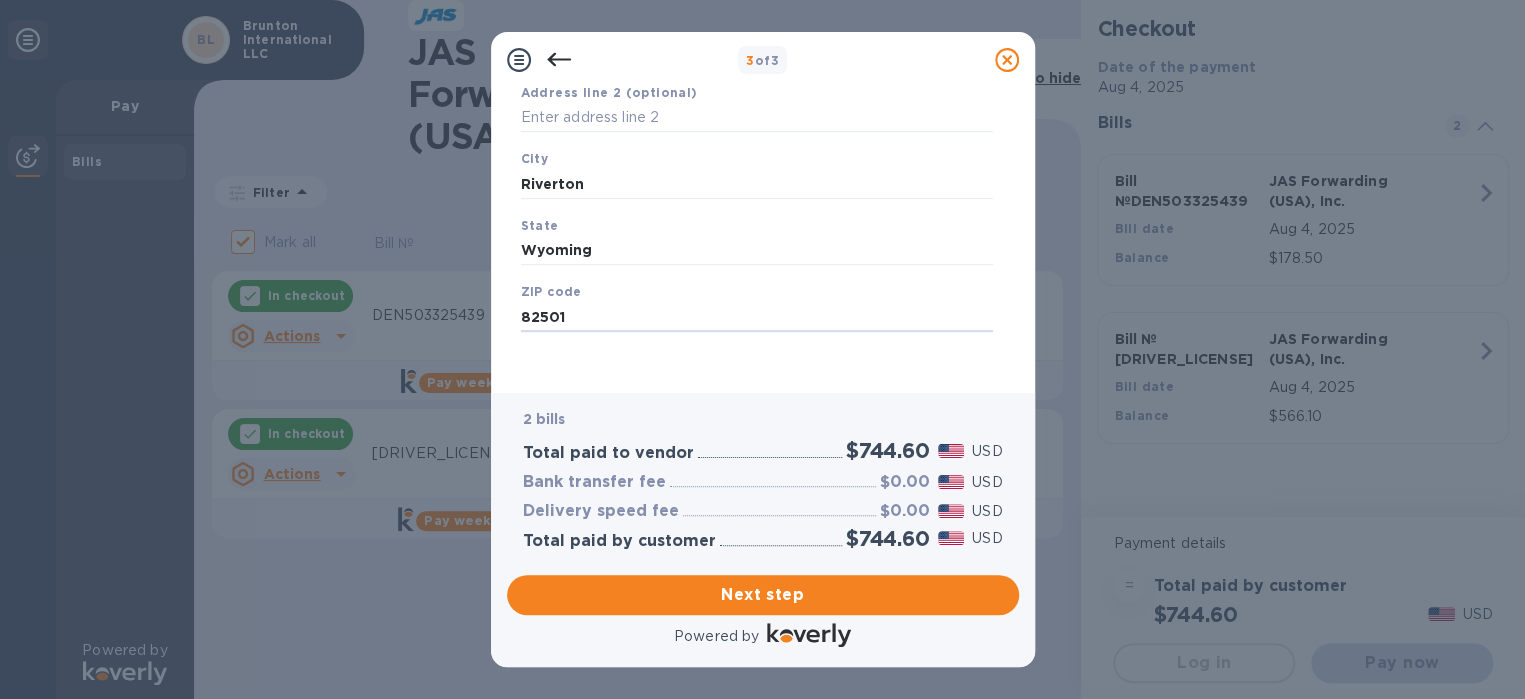 type on "82501" 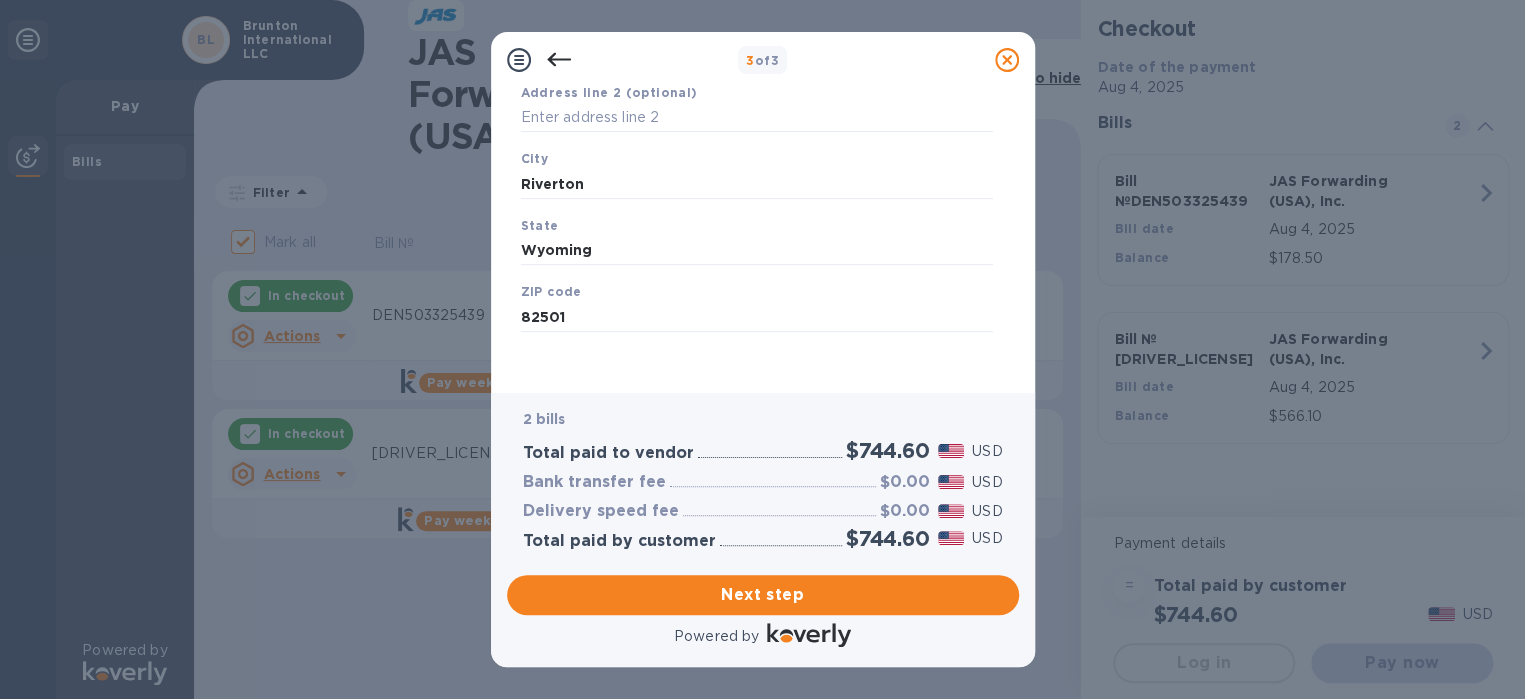 click on "Legal business name Please provide the legal name that appears on your SS-4 form issued by the IRS when the company was formed. Brunton International LLC Country United States Business address 2255 Brunton Court Address line 2 (optional) City [CITY] State [STATE] ZIP code 82501 Save" at bounding box center (757, 135) 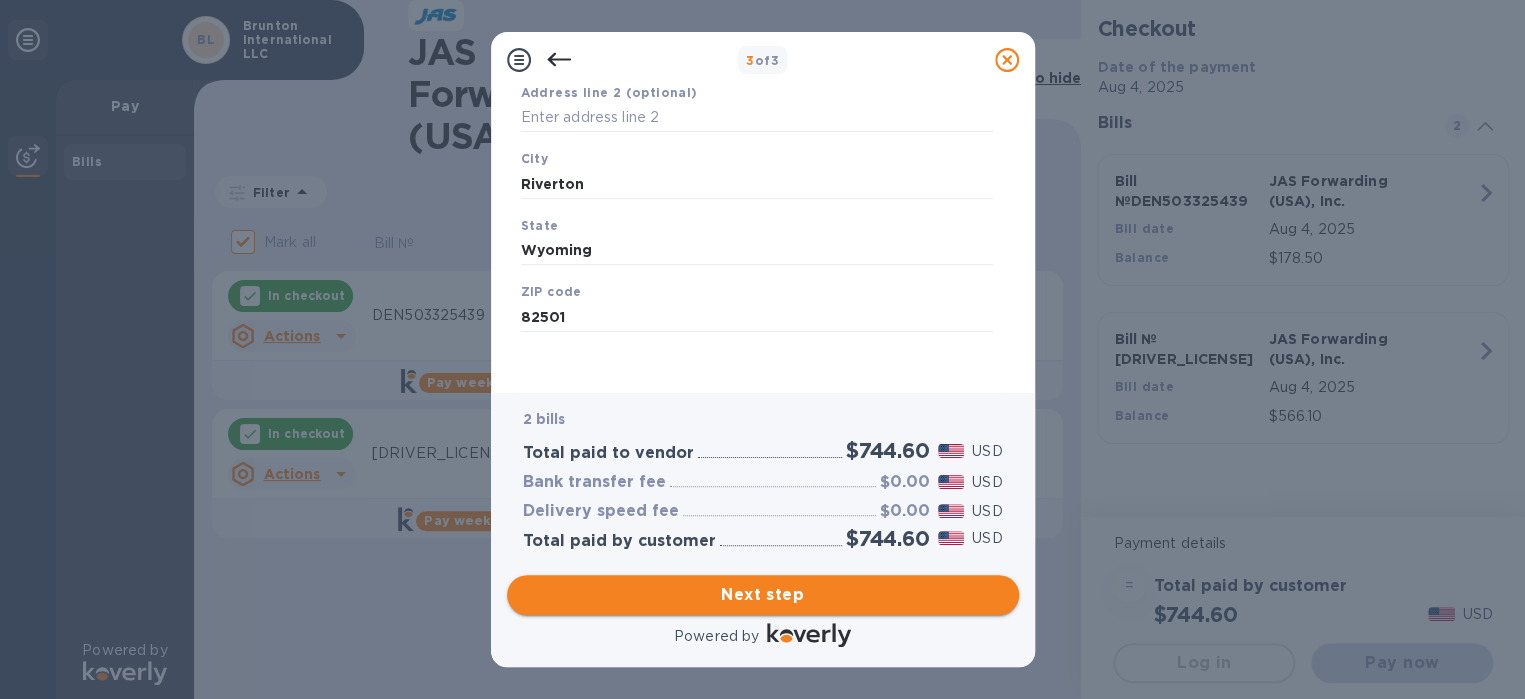 click on "Next step" at bounding box center (763, 595) 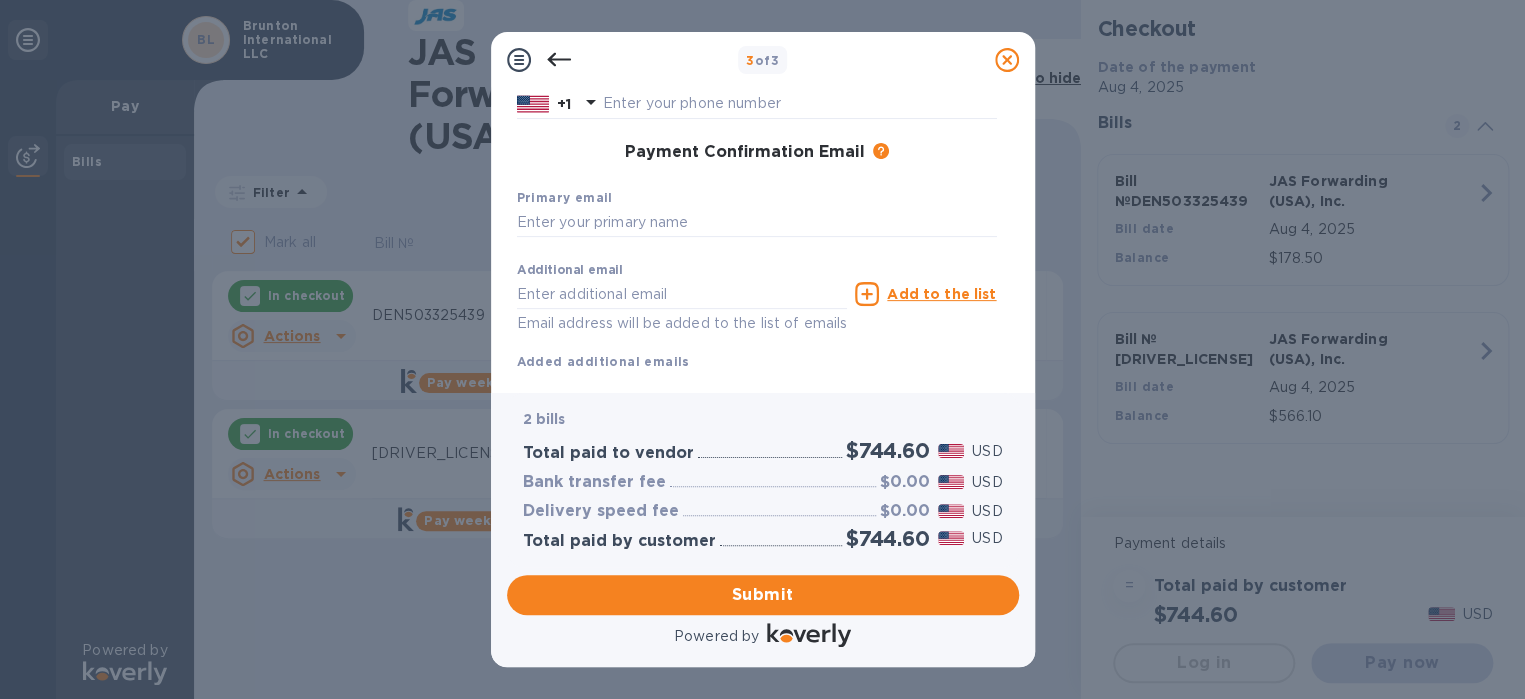 scroll, scrollTop: 324, scrollLeft: 0, axis: vertical 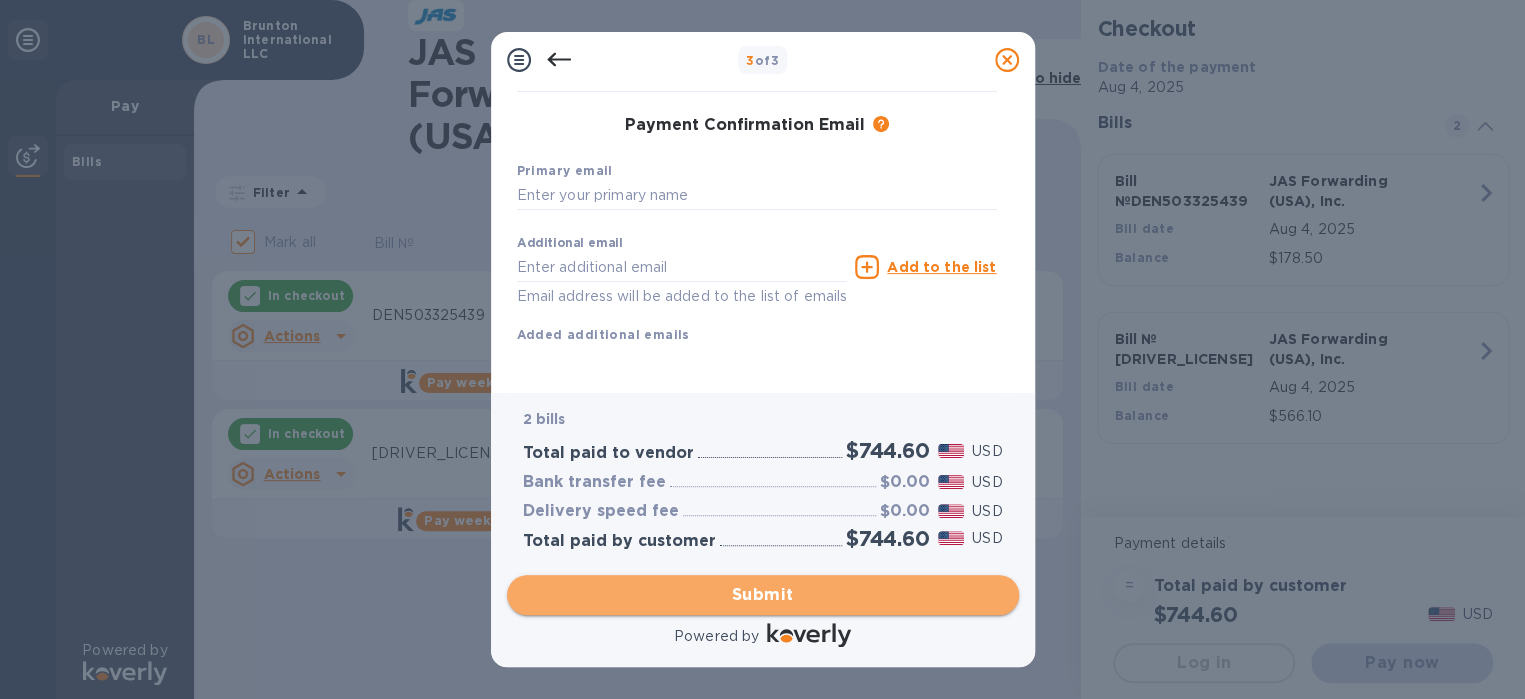 click on "Submit" at bounding box center (763, 595) 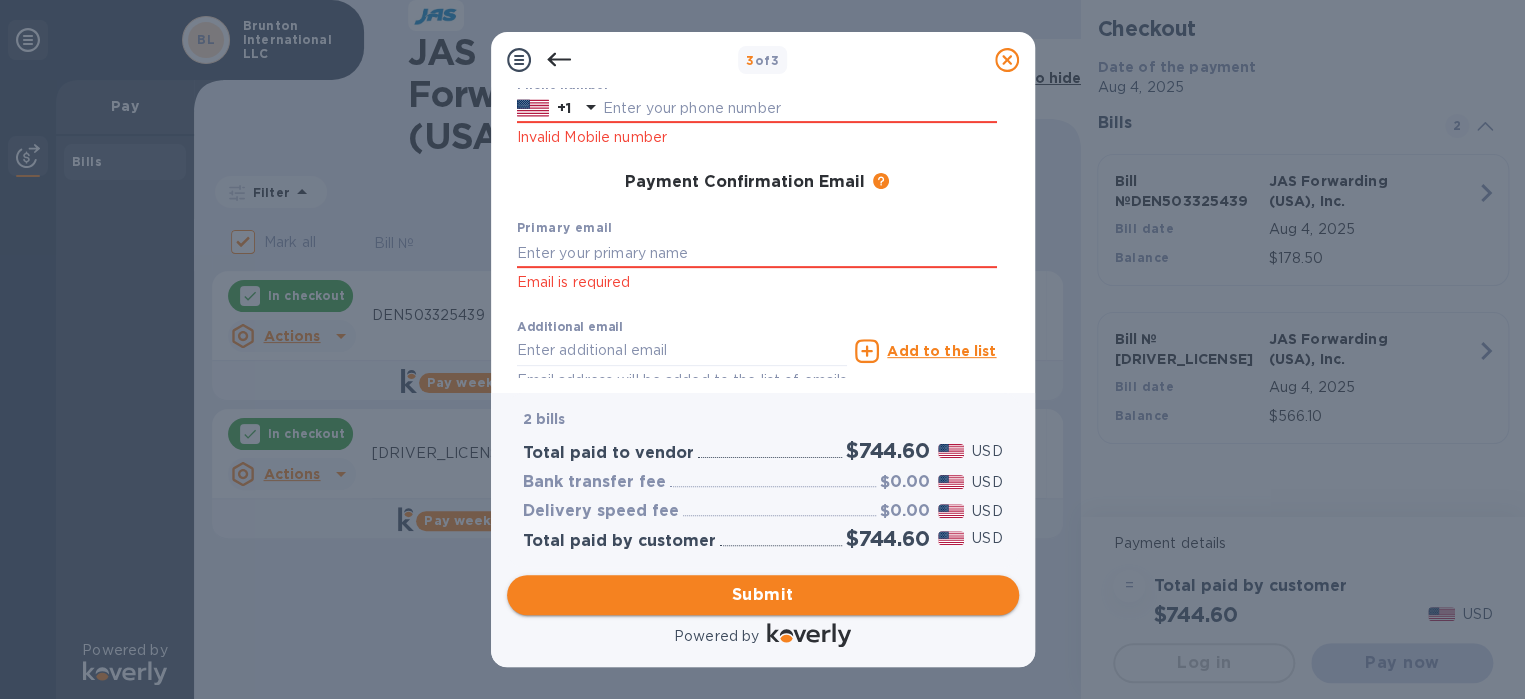 scroll, scrollTop: 403, scrollLeft: 0, axis: vertical 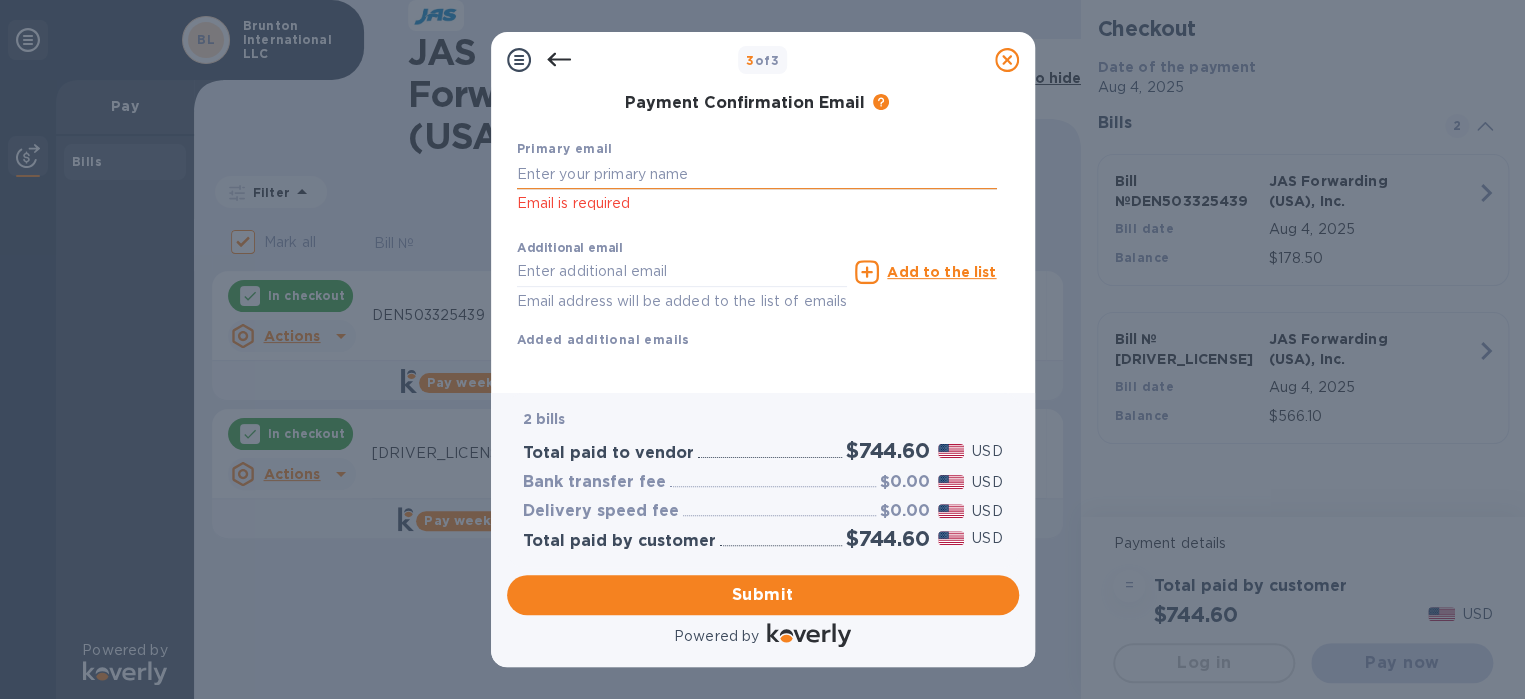 click at bounding box center (757, 174) 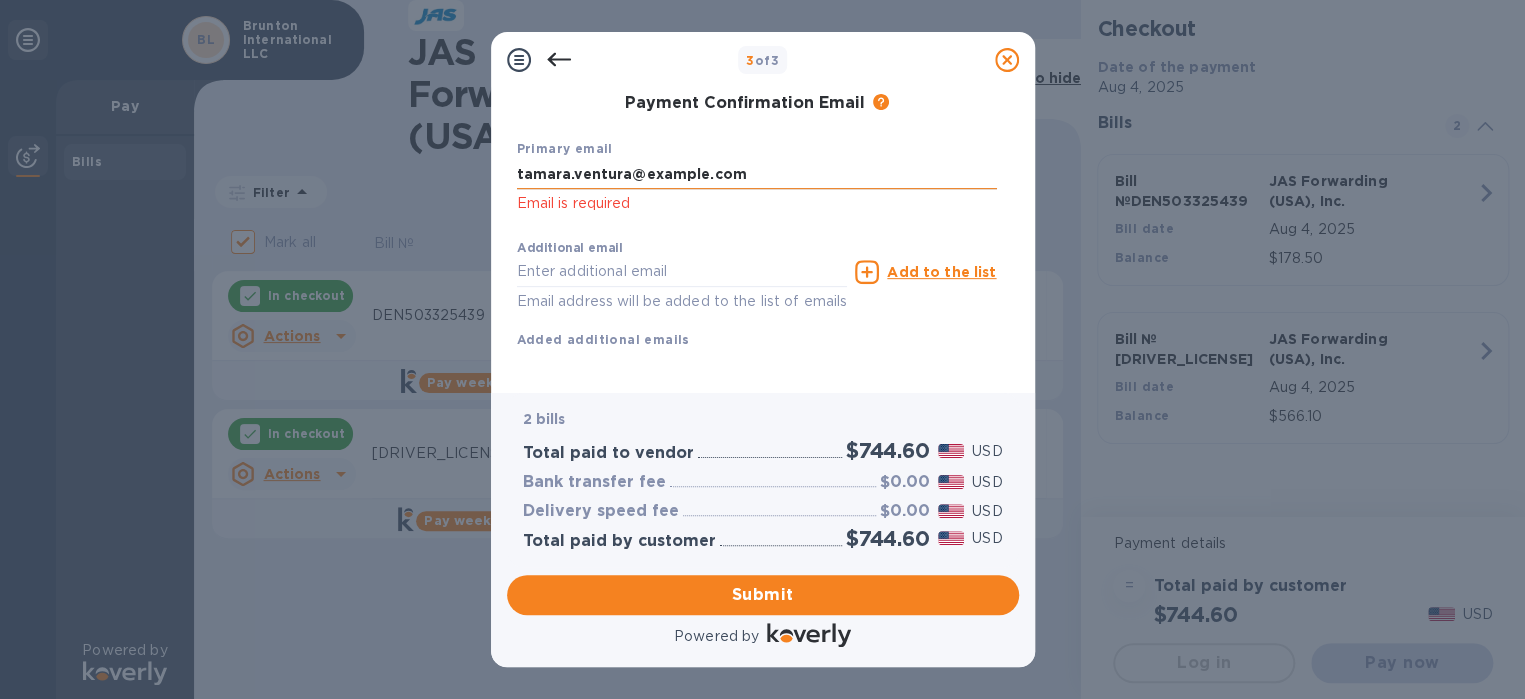 type on "tamara.ventura@example.com" 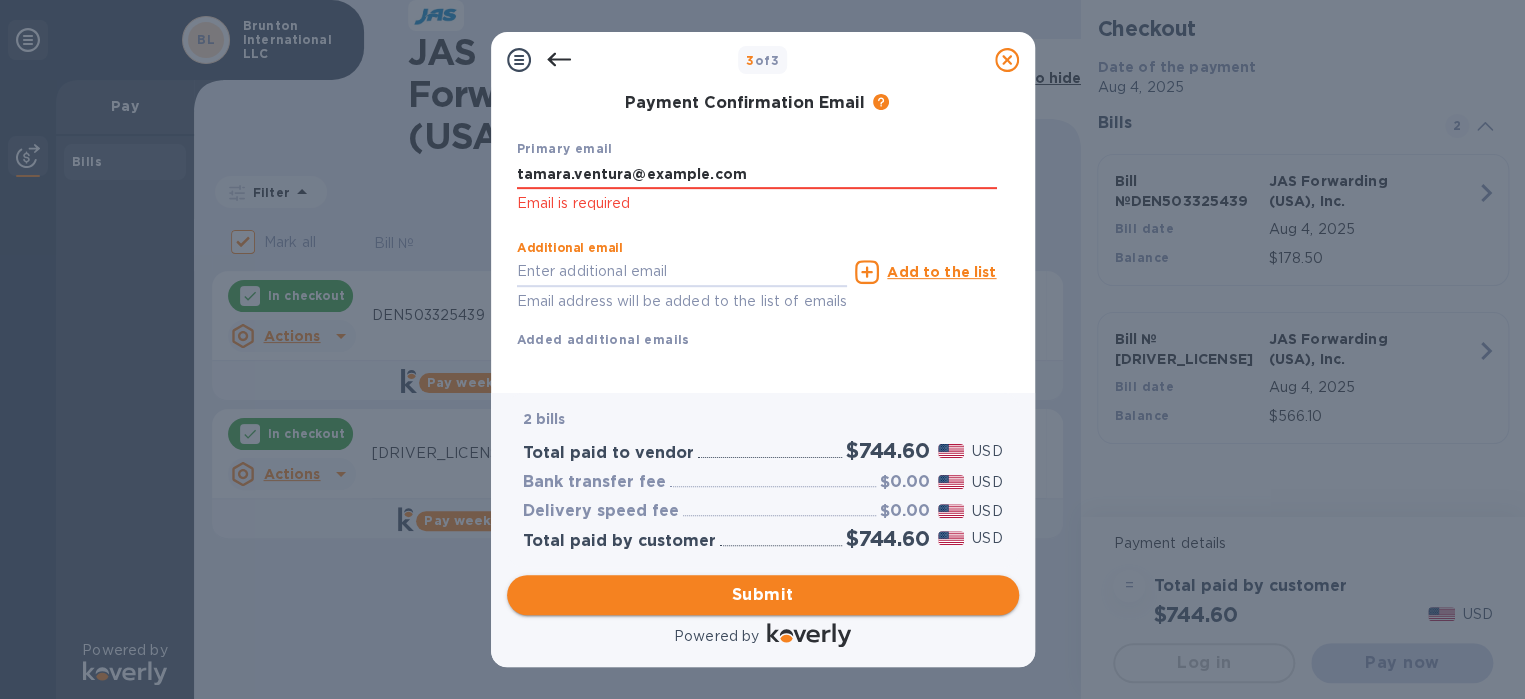 click on "Submit" at bounding box center (763, 595) 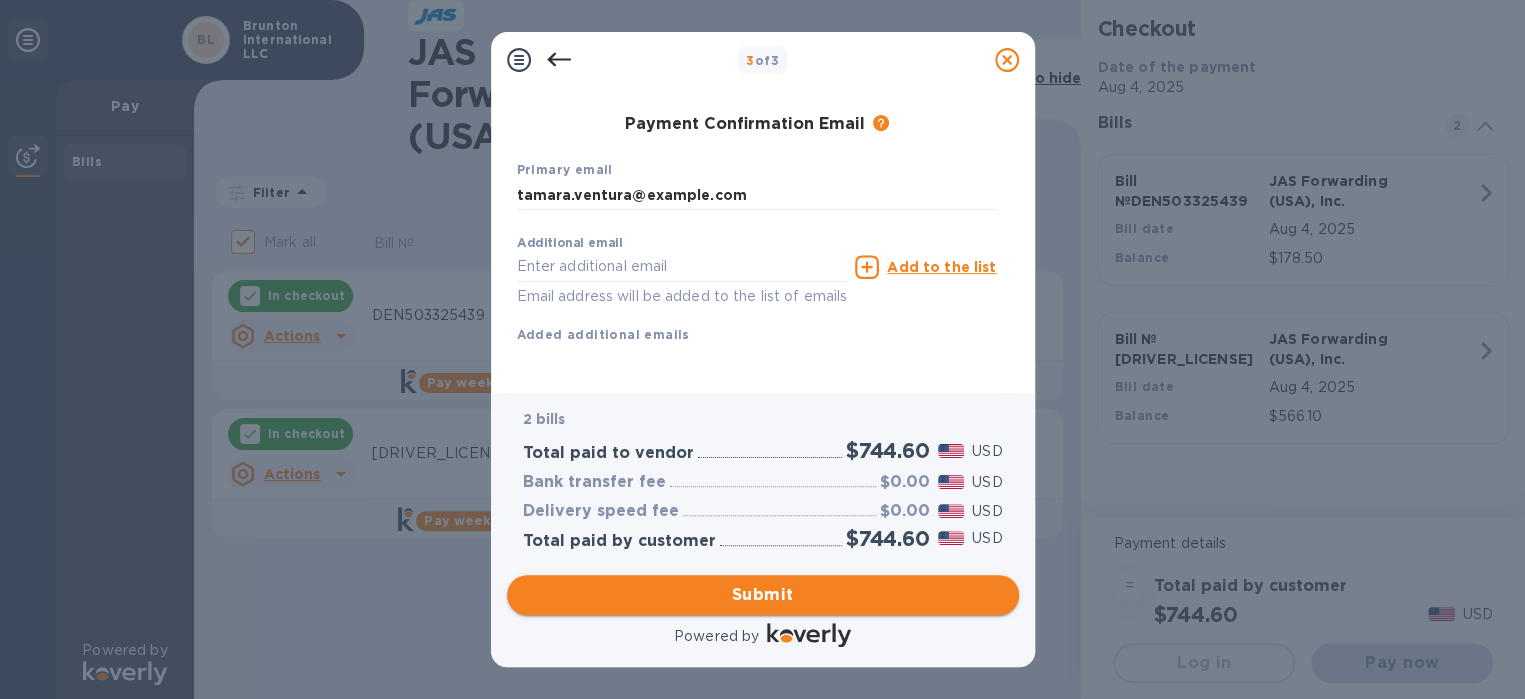 click on "Submit" at bounding box center (763, 595) 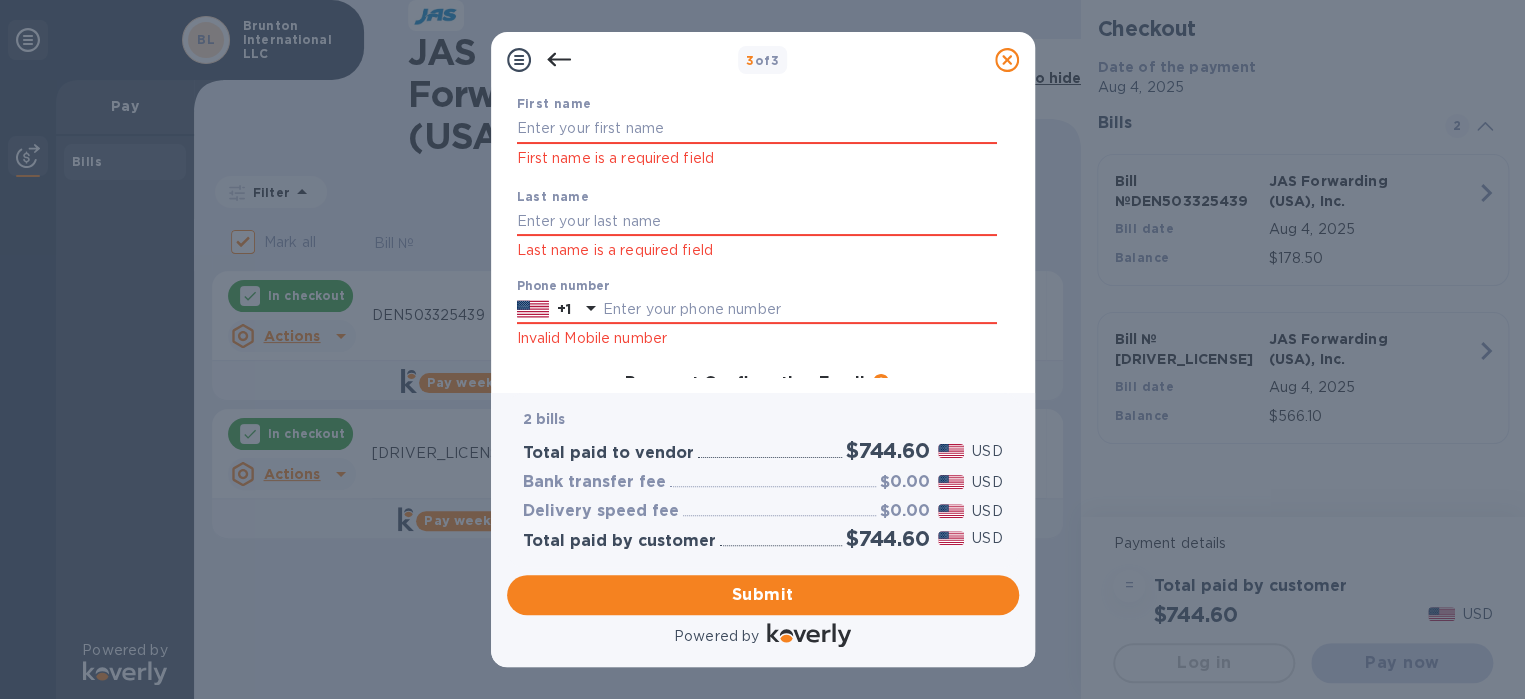 scroll, scrollTop: 0, scrollLeft: 0, axis: both 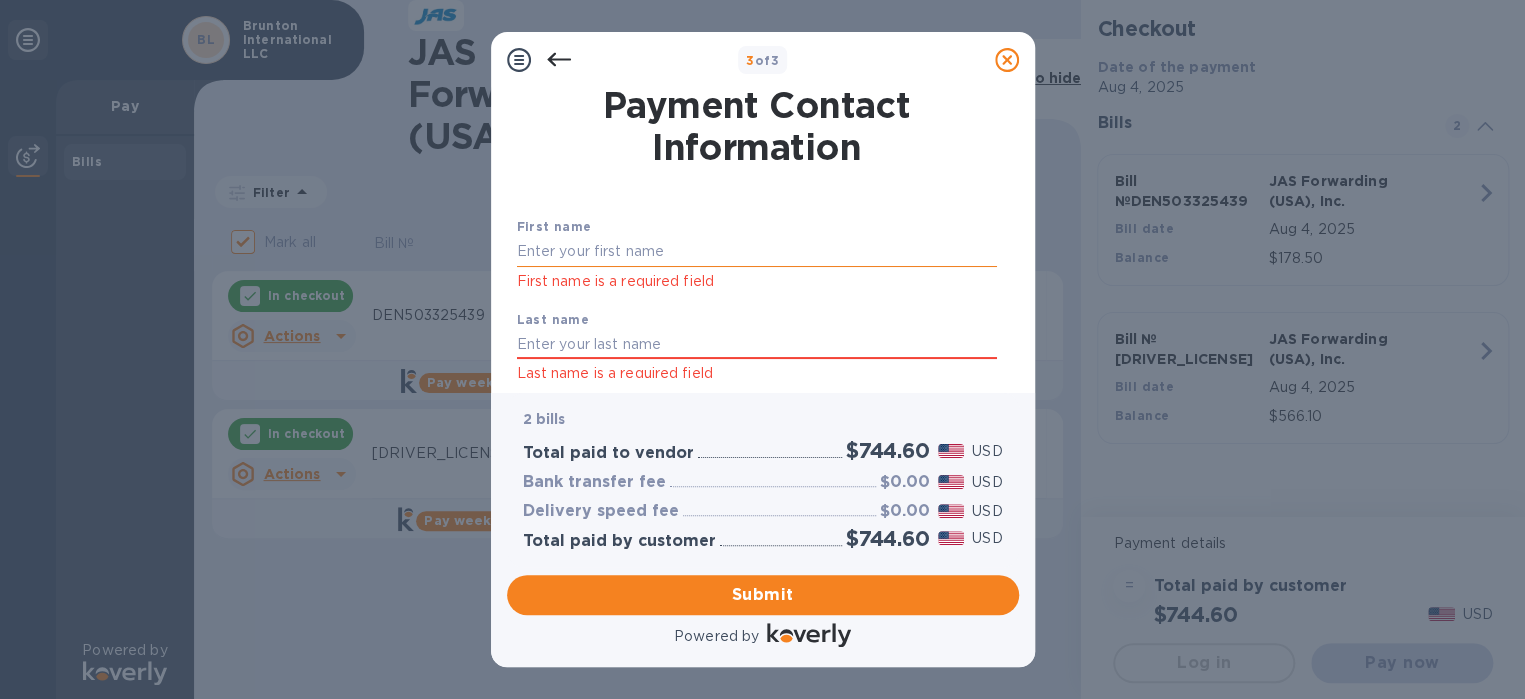 click at bounding box center [757, 252] 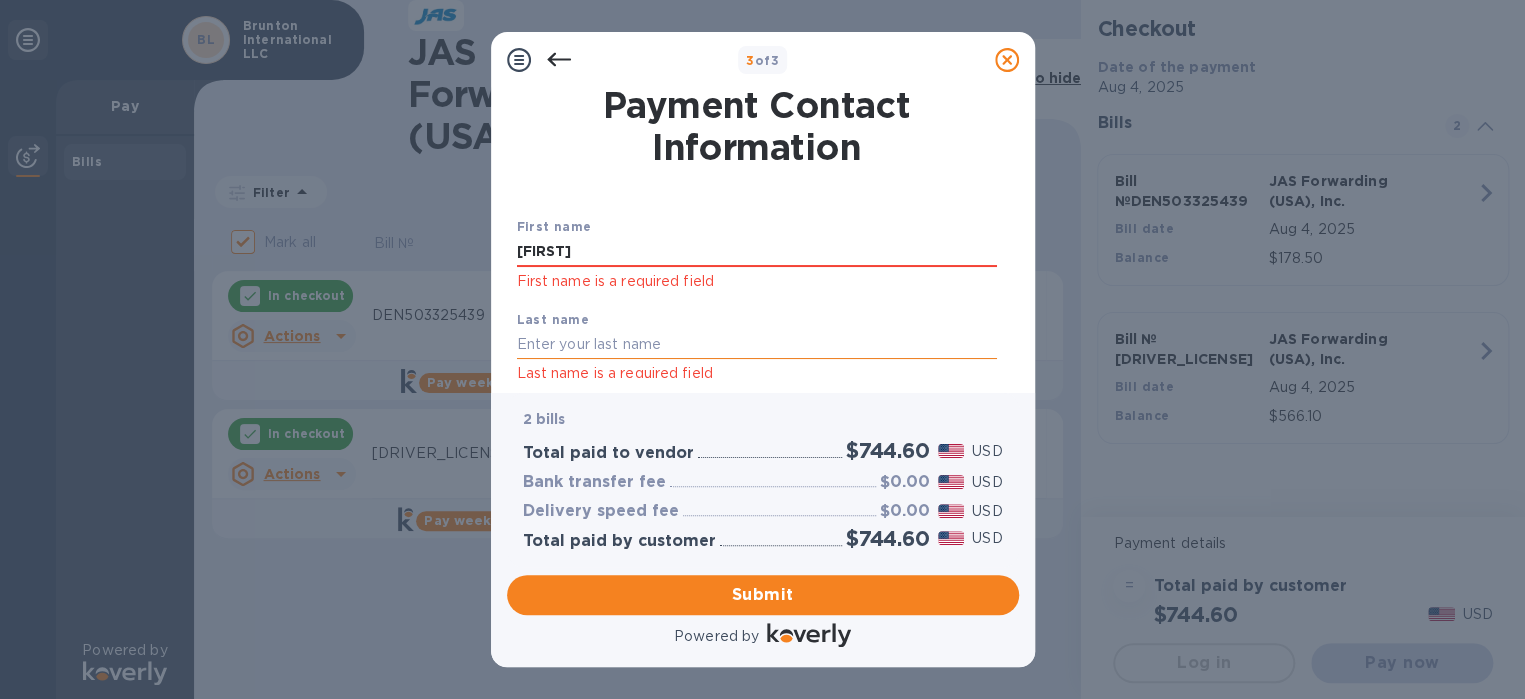 type on "[FIRST]" 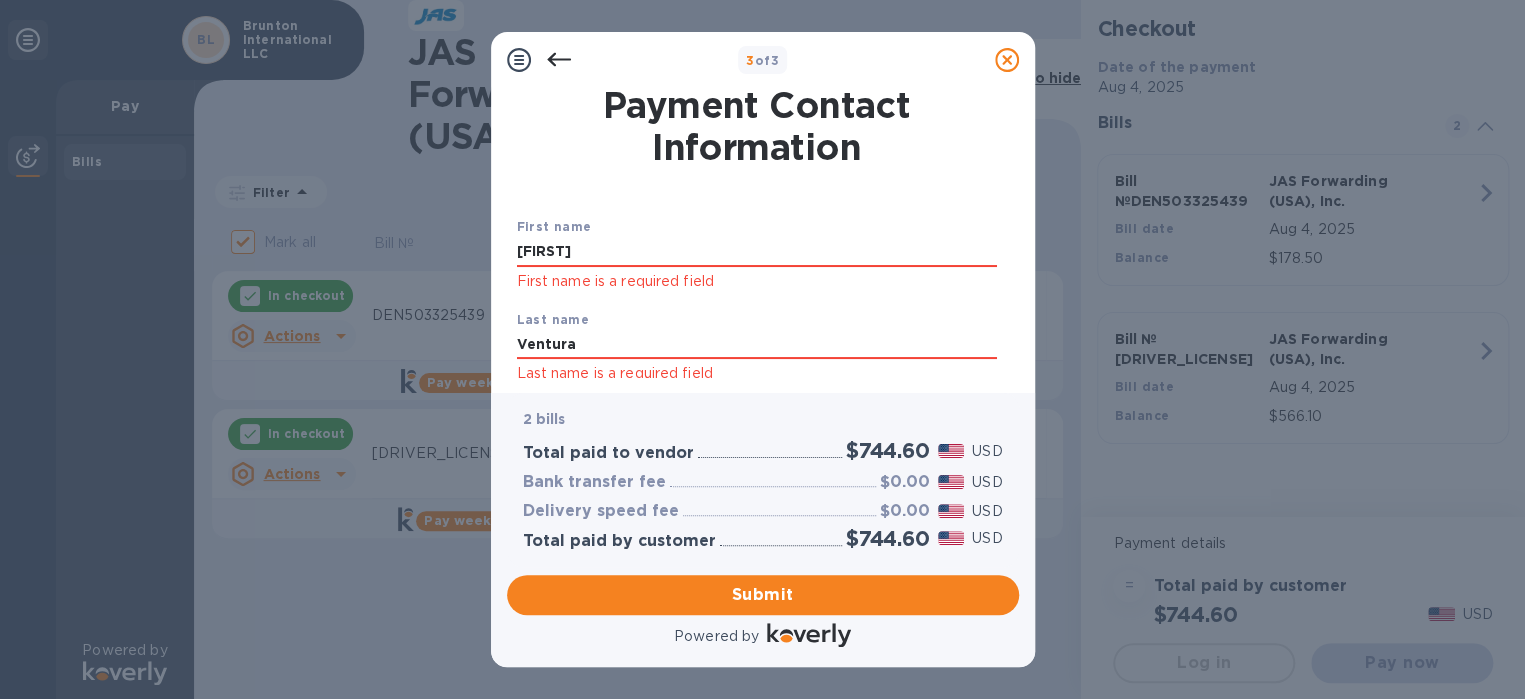 type on "Ventura" 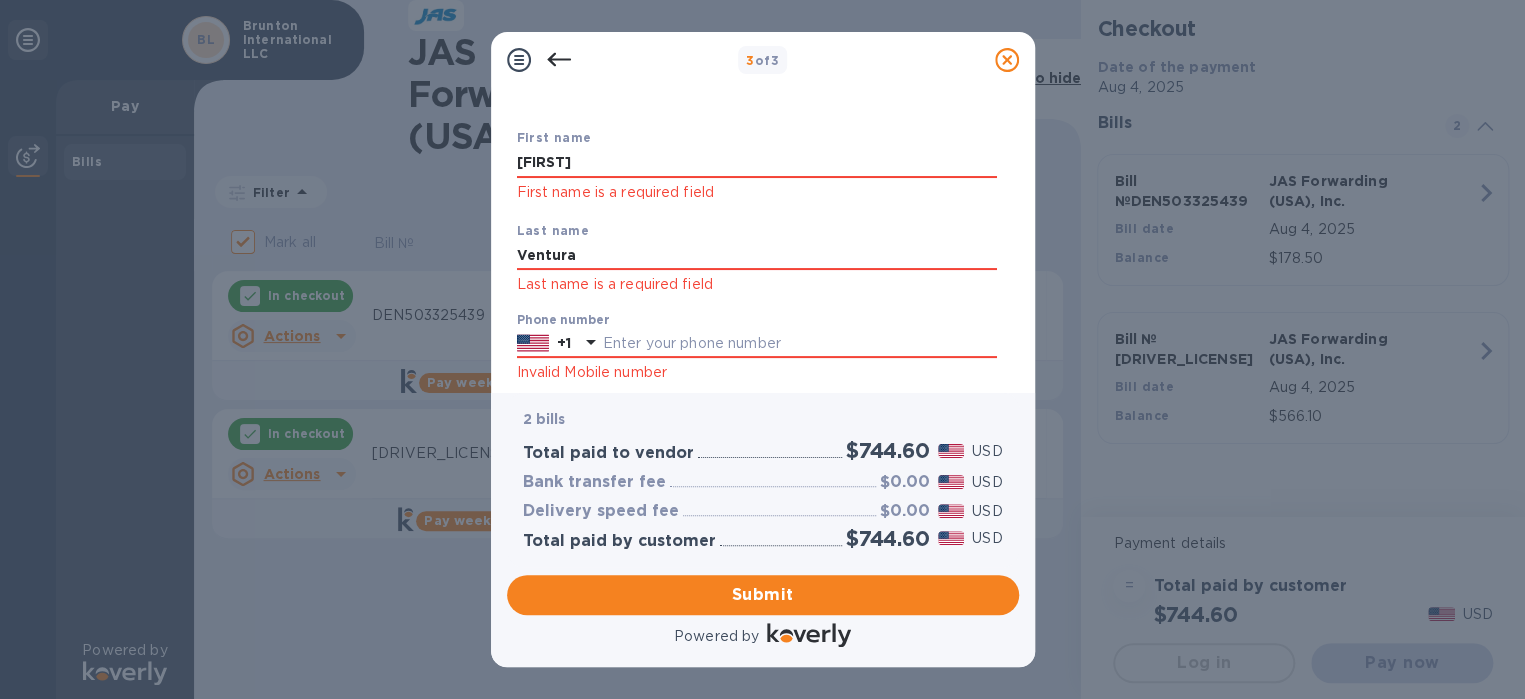 scroll, scrollTop: 200, scrollLeft: 0, axis: vertical 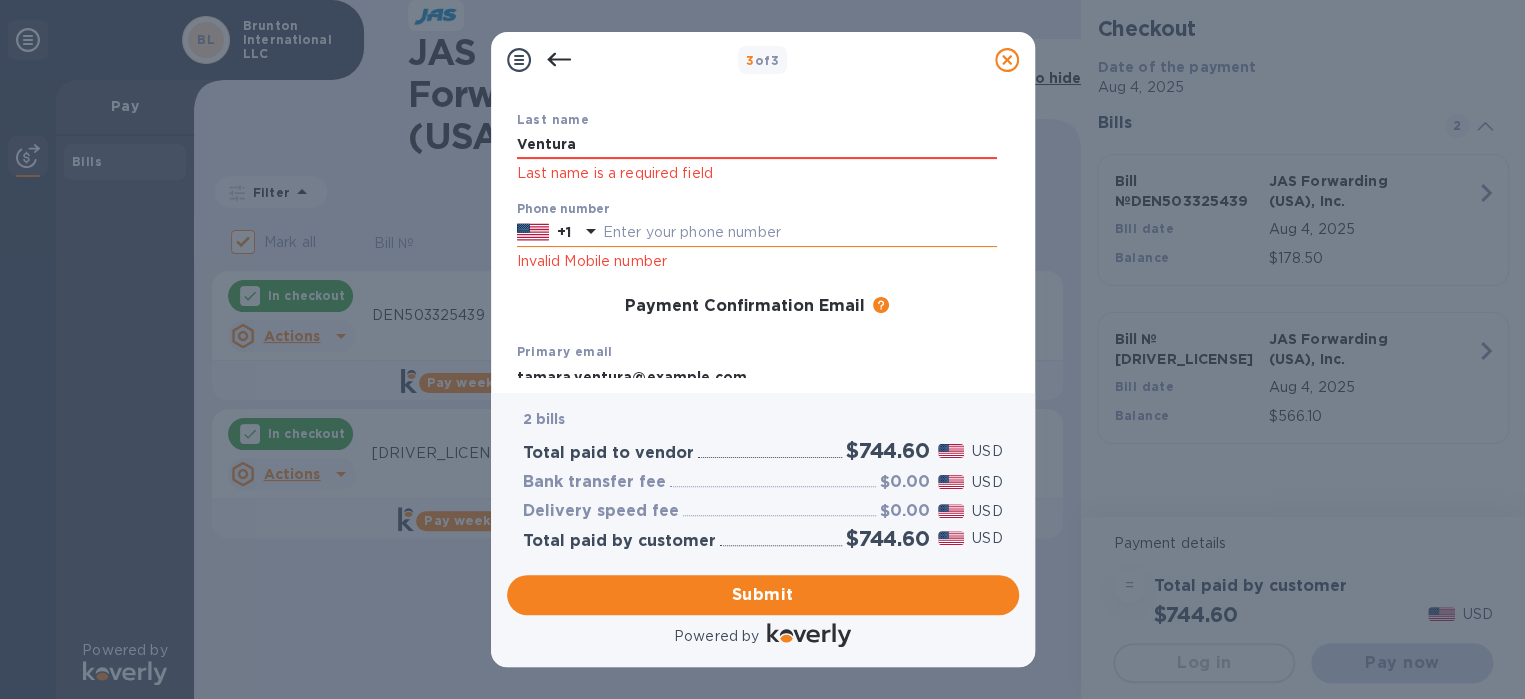 click at bounding box center (800, 233) 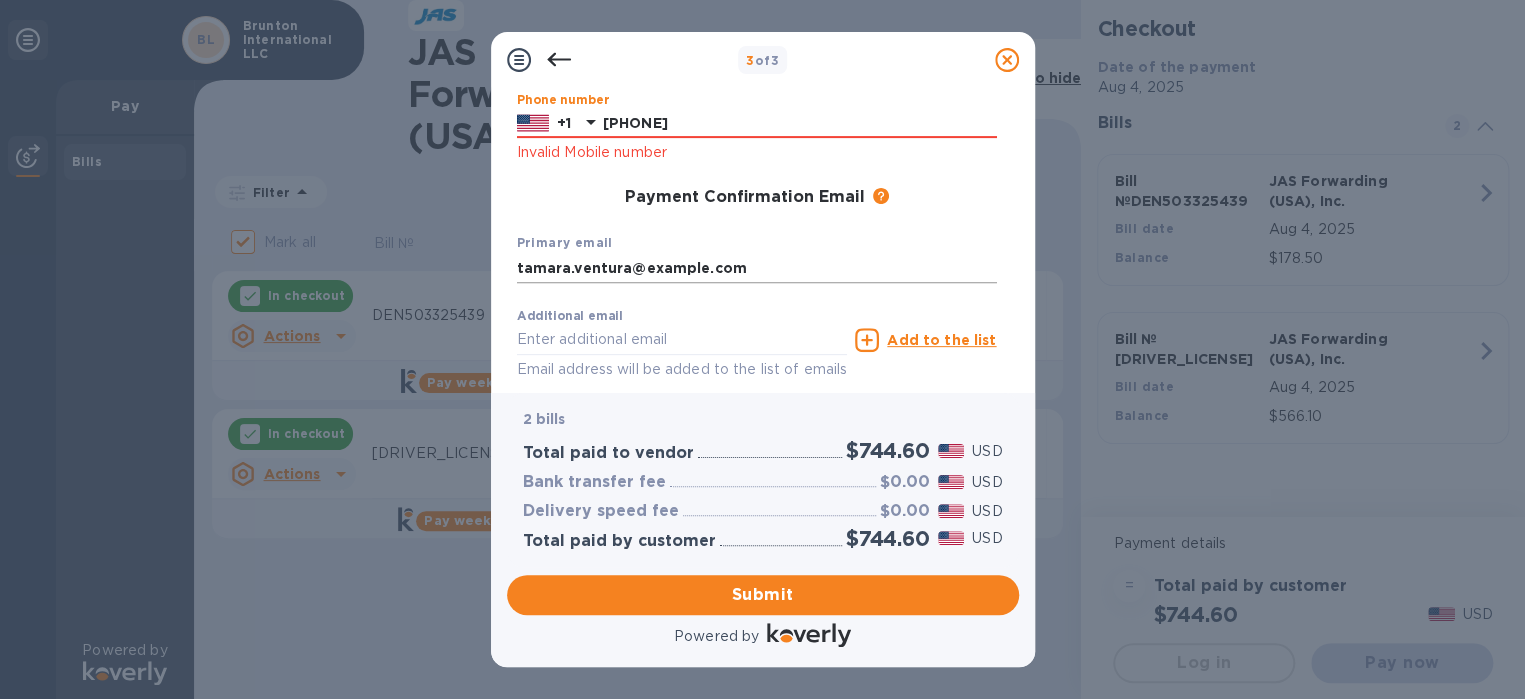 scroll, scrollTop: 403, scrollLeft: 0, axis: vertical 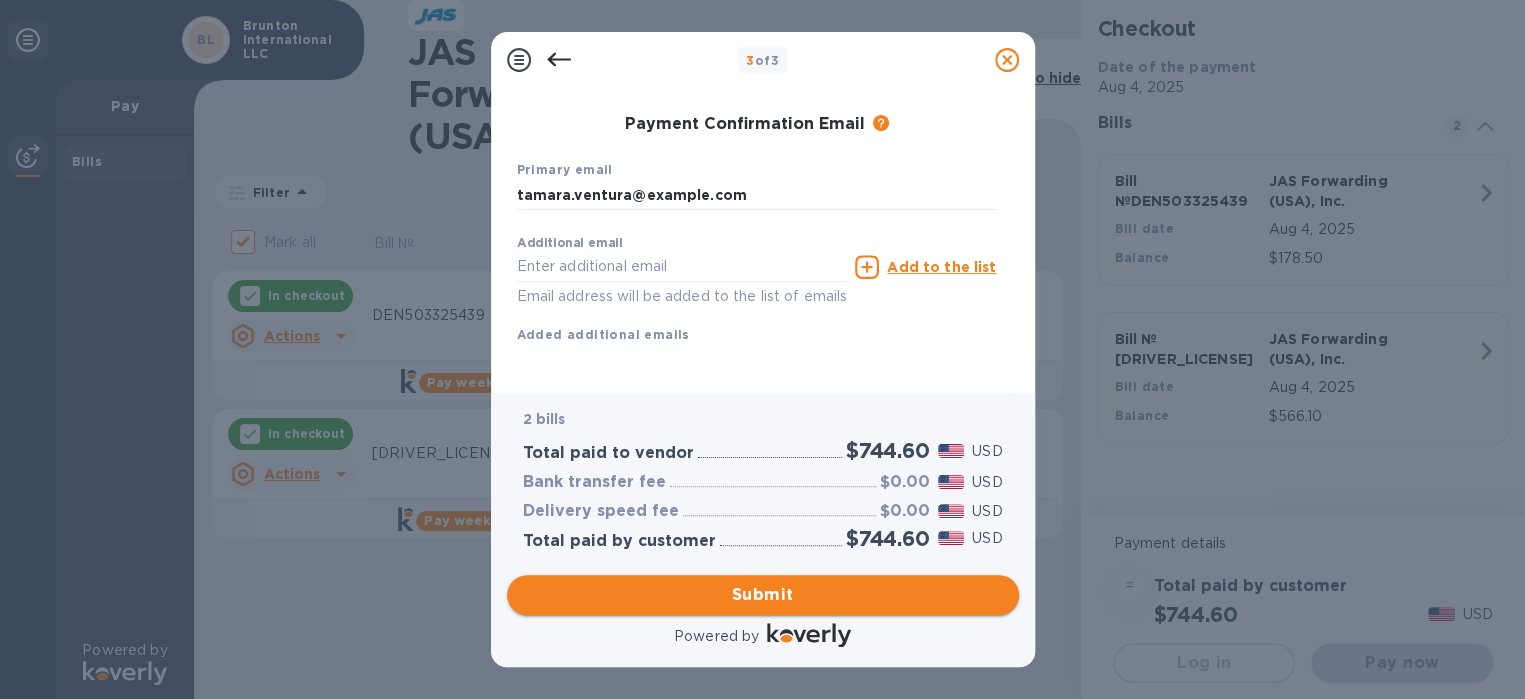 type on "[PHONE]" 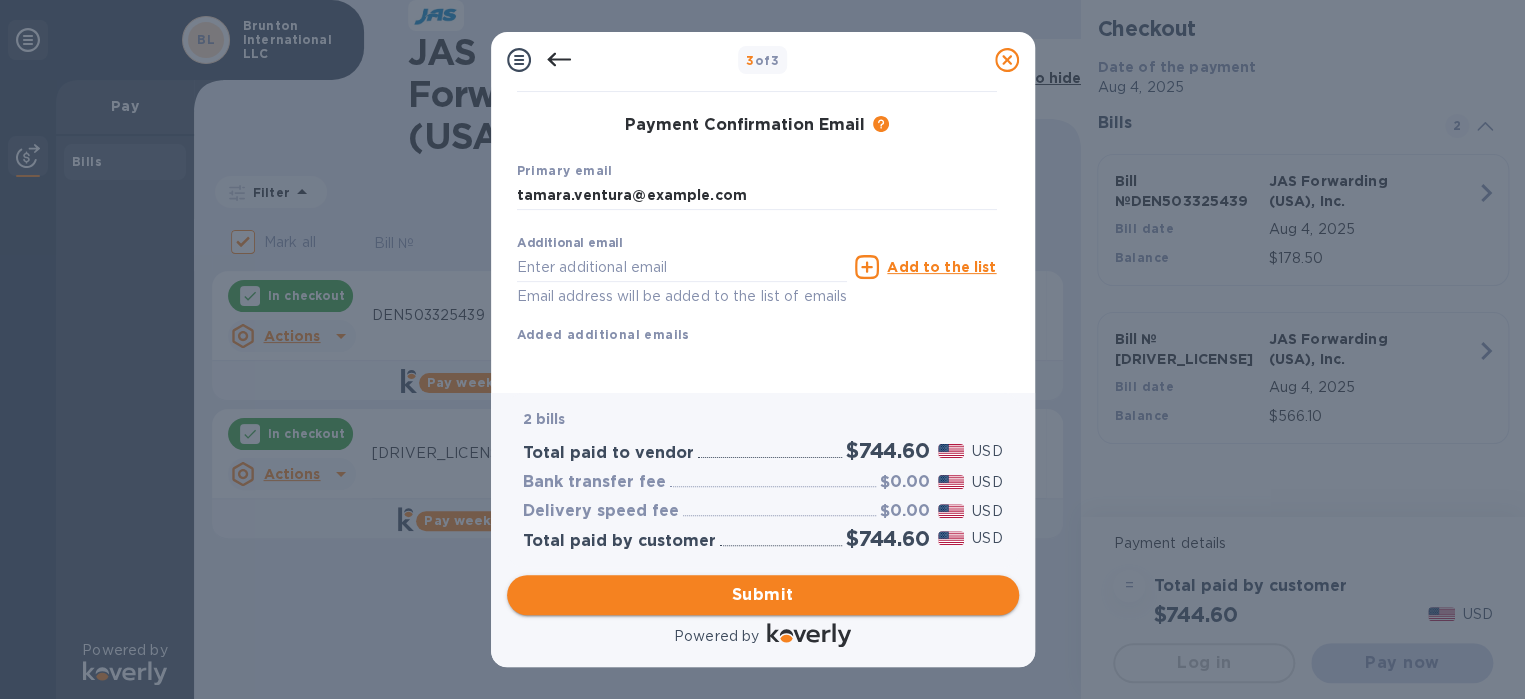 scroll, scrollTop: 324, scrollLeft: 0, axis: vertical 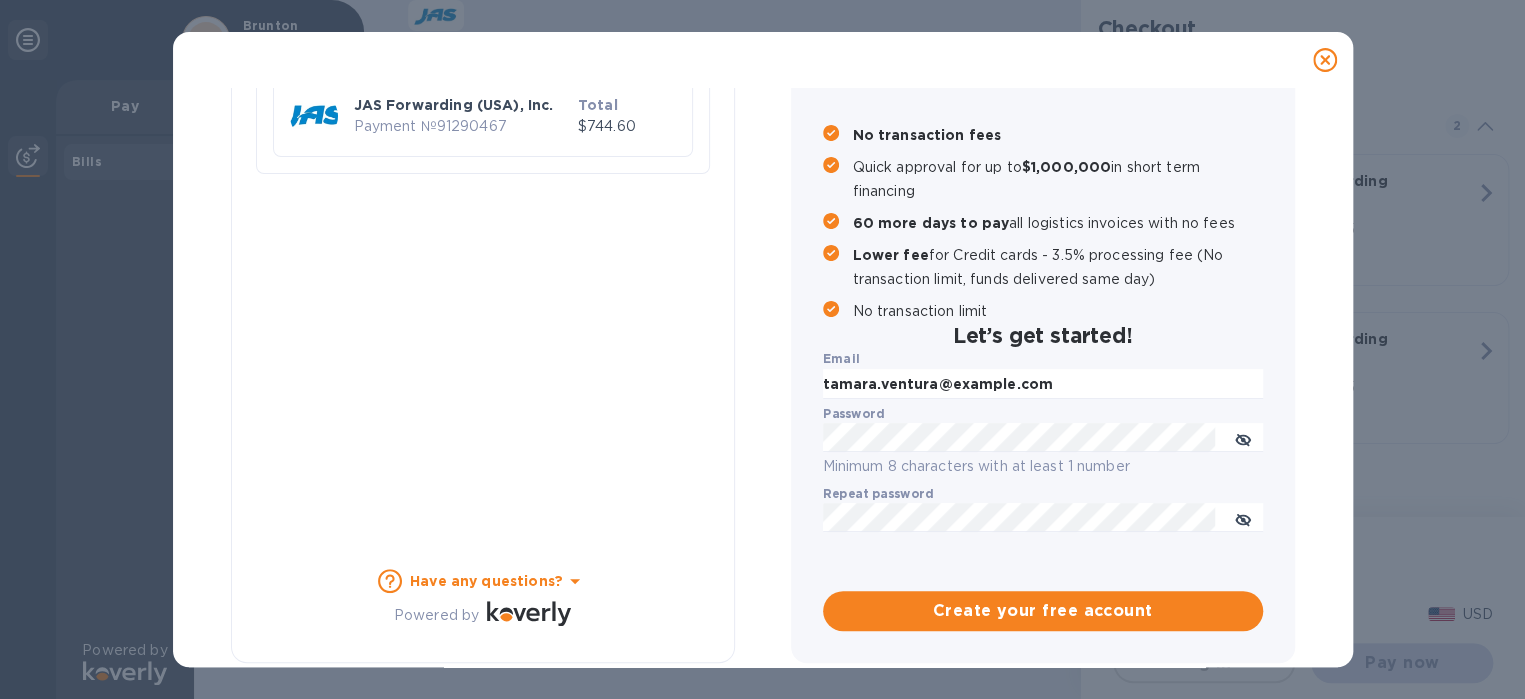 checkbox on "false" 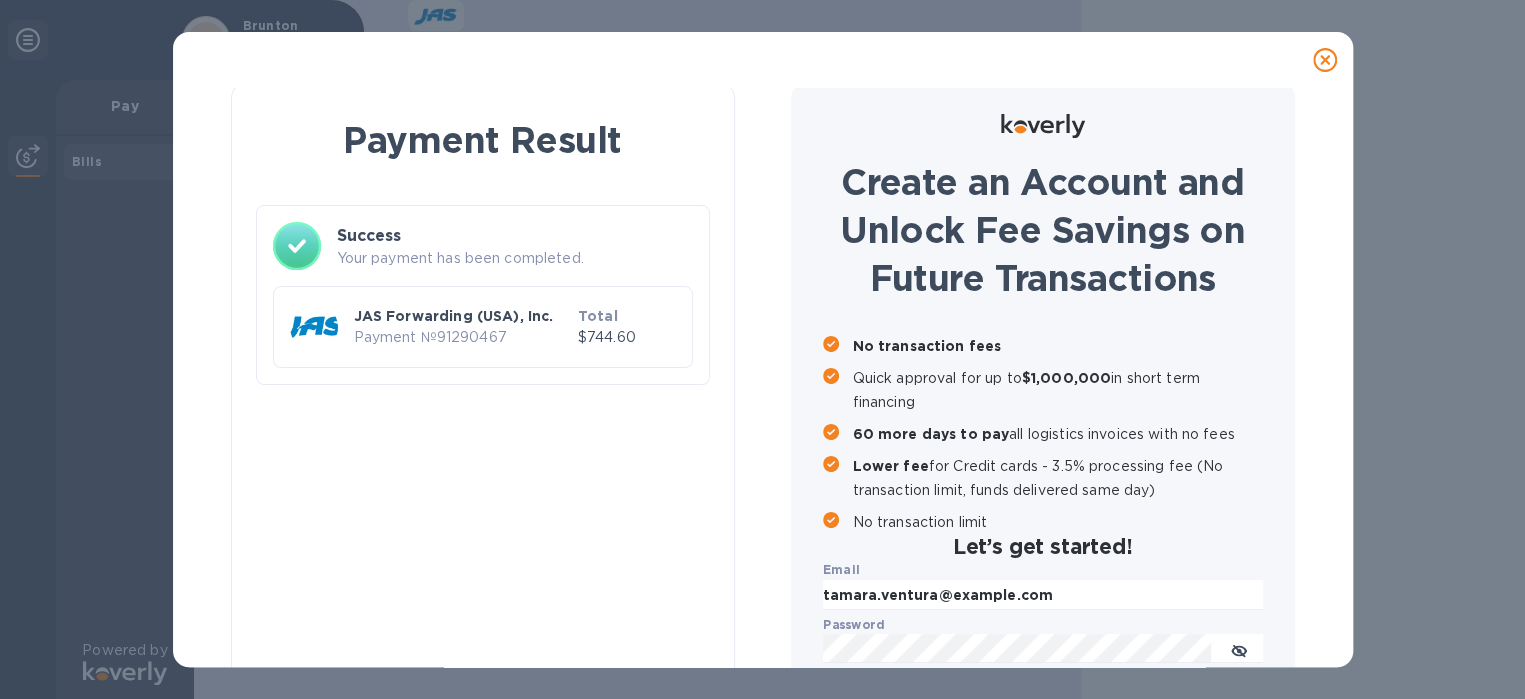 scroll, scrollTop: 0, scrollLeft: 0, axis: both 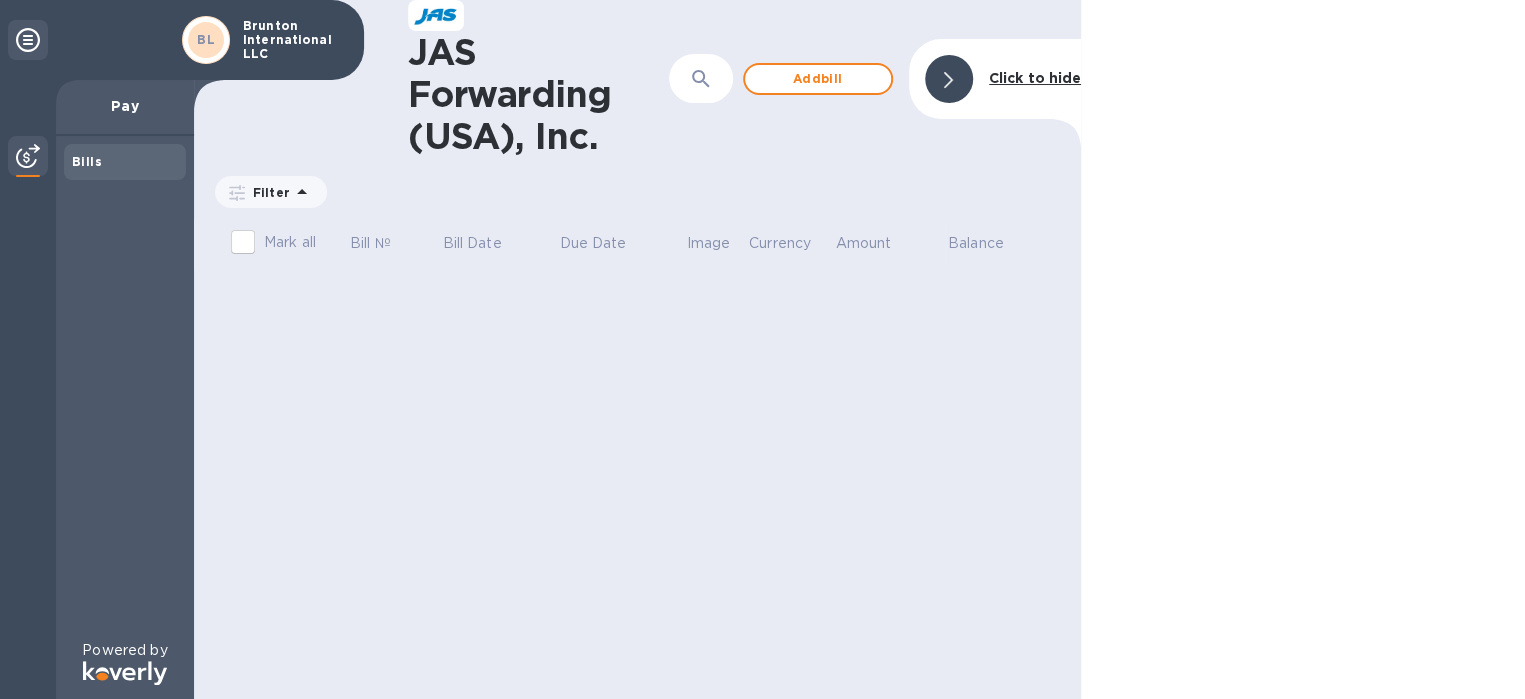 click 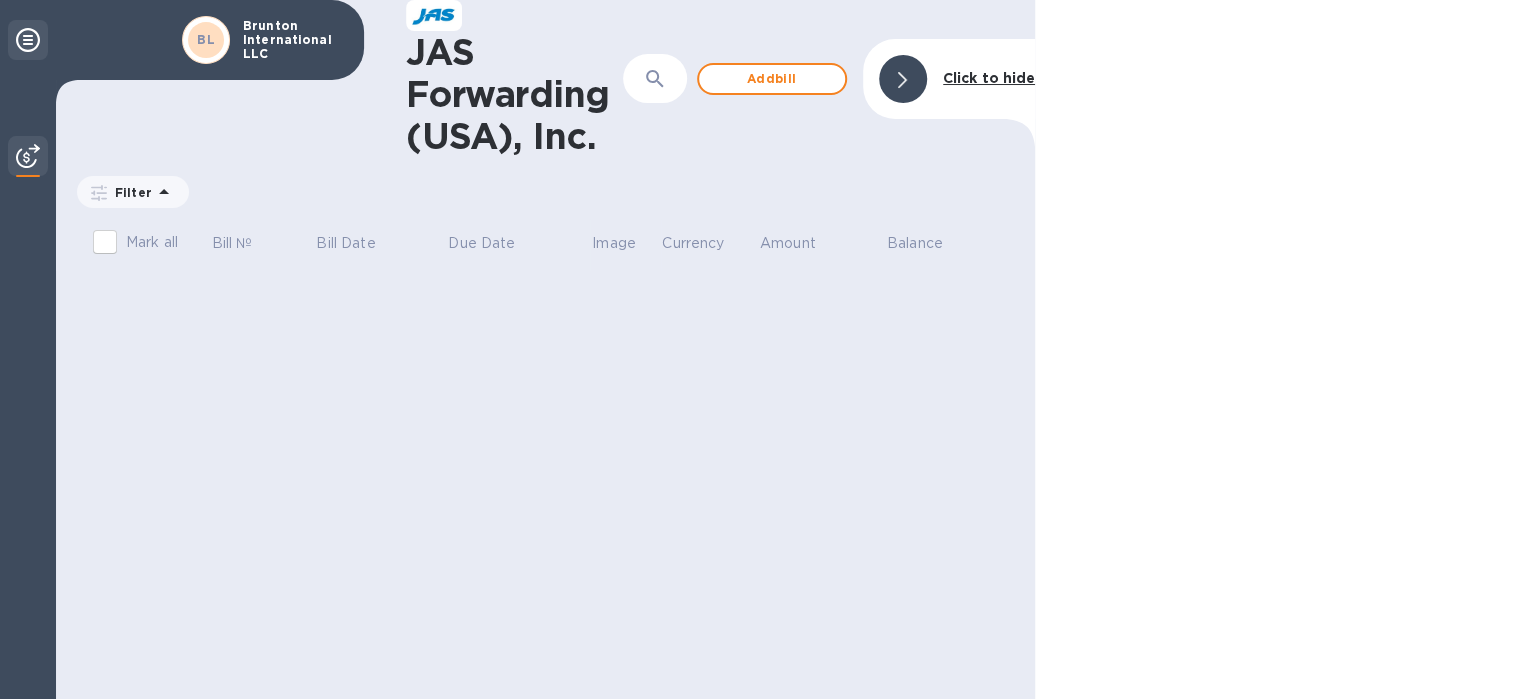 click 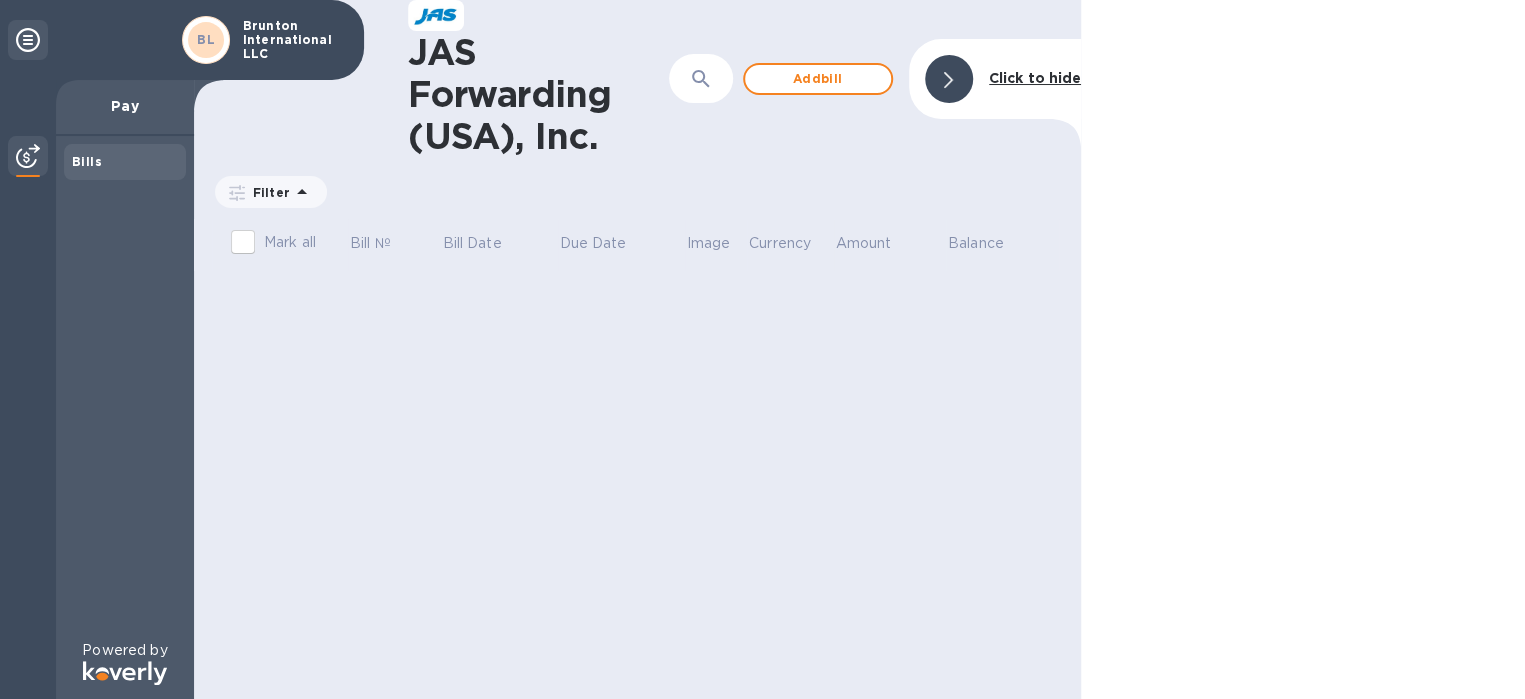 click on "BL" at bounding box center [206, 40] 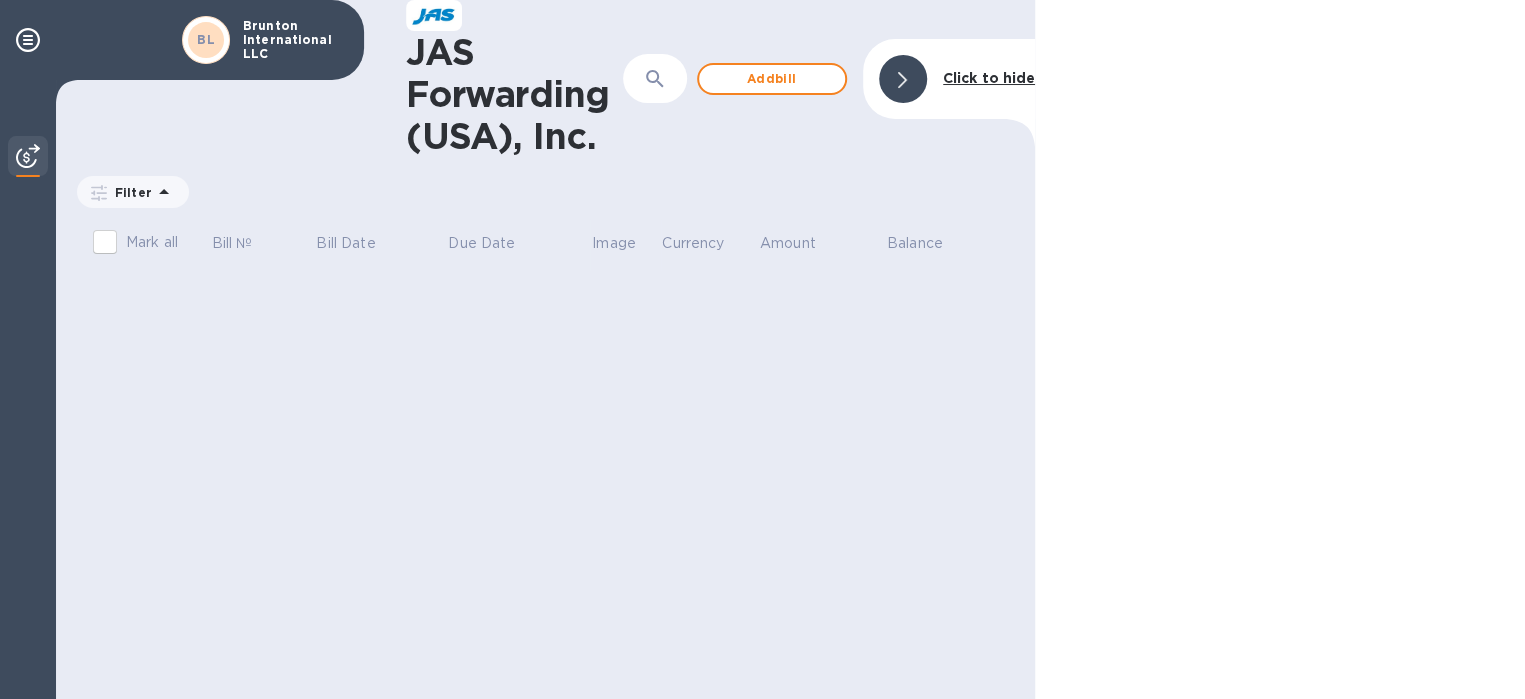 click on "Click to hide" at bounding box center [989, 78] 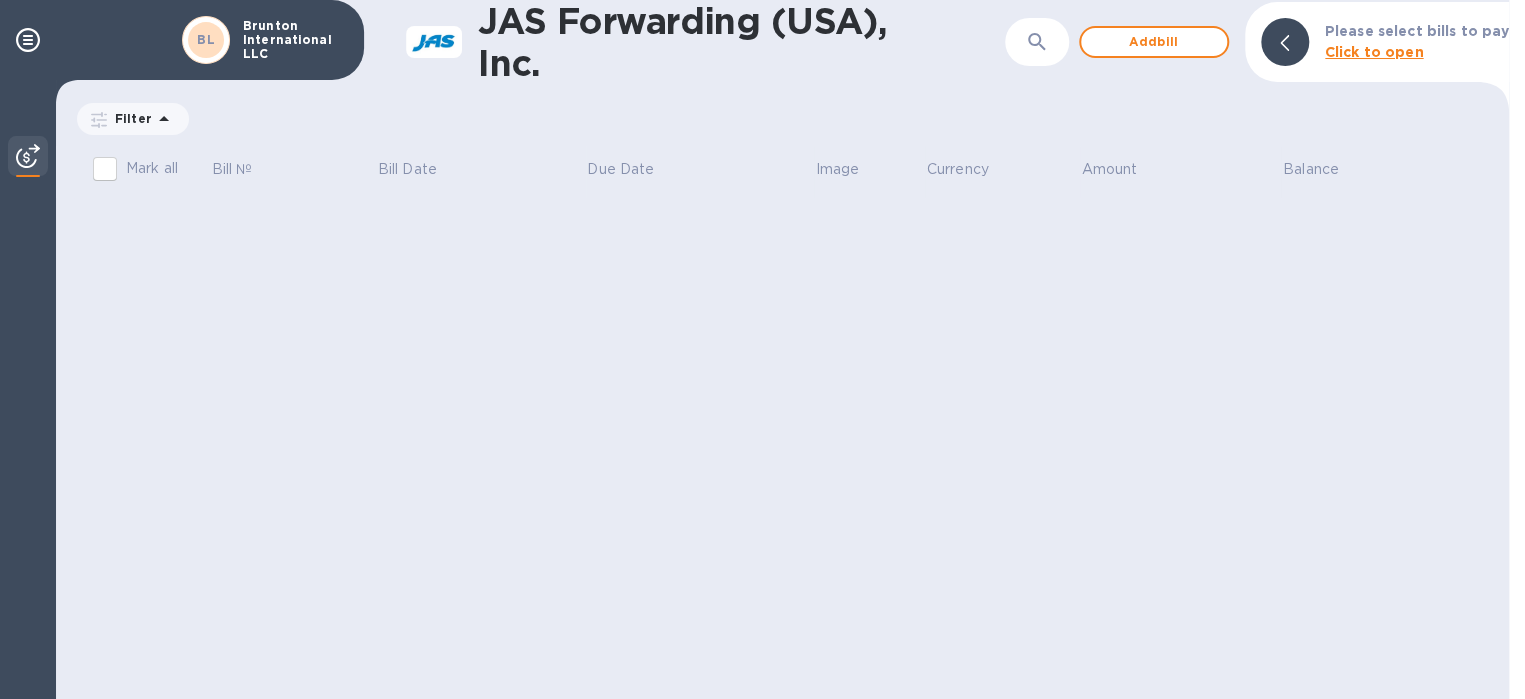 click on "Click to open" at bounding box center (1374, 52) 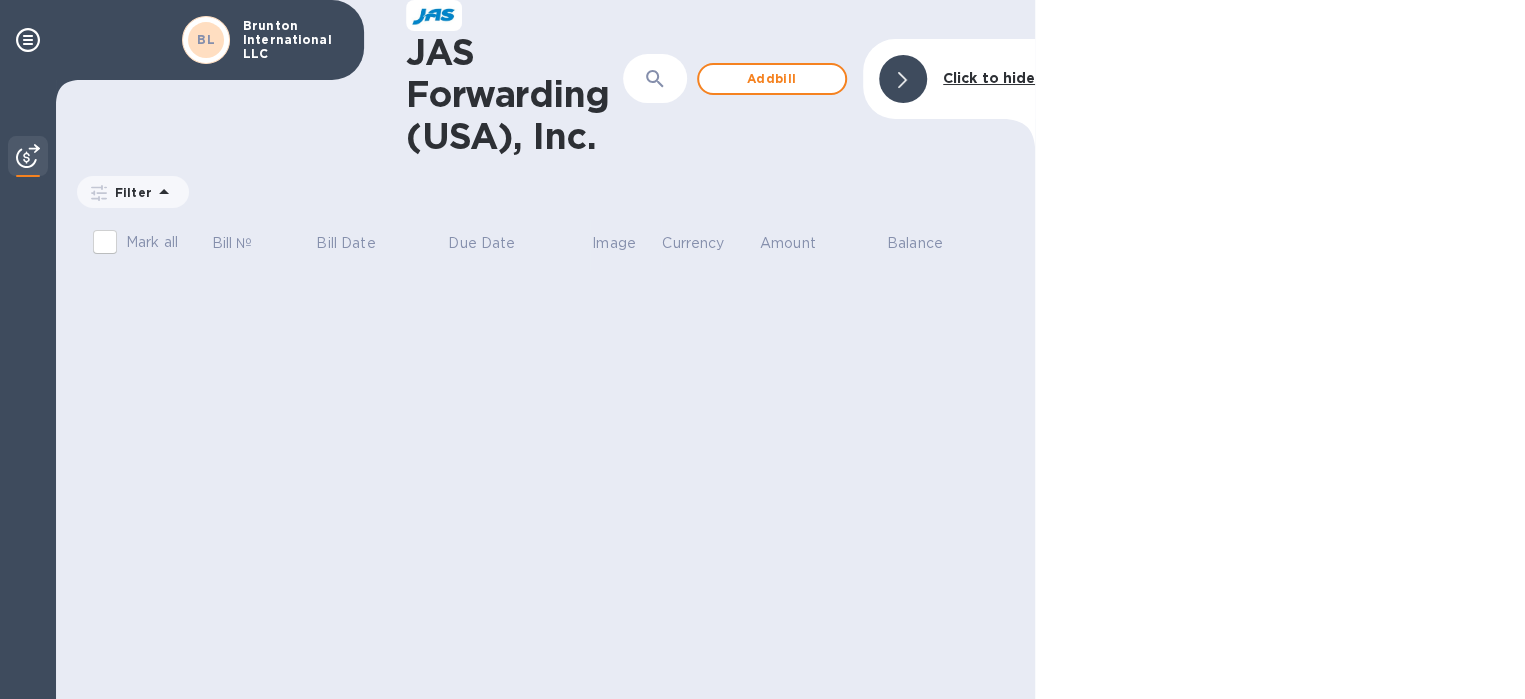 click on "Brunton International LLC" at bounding box center [293, 40] 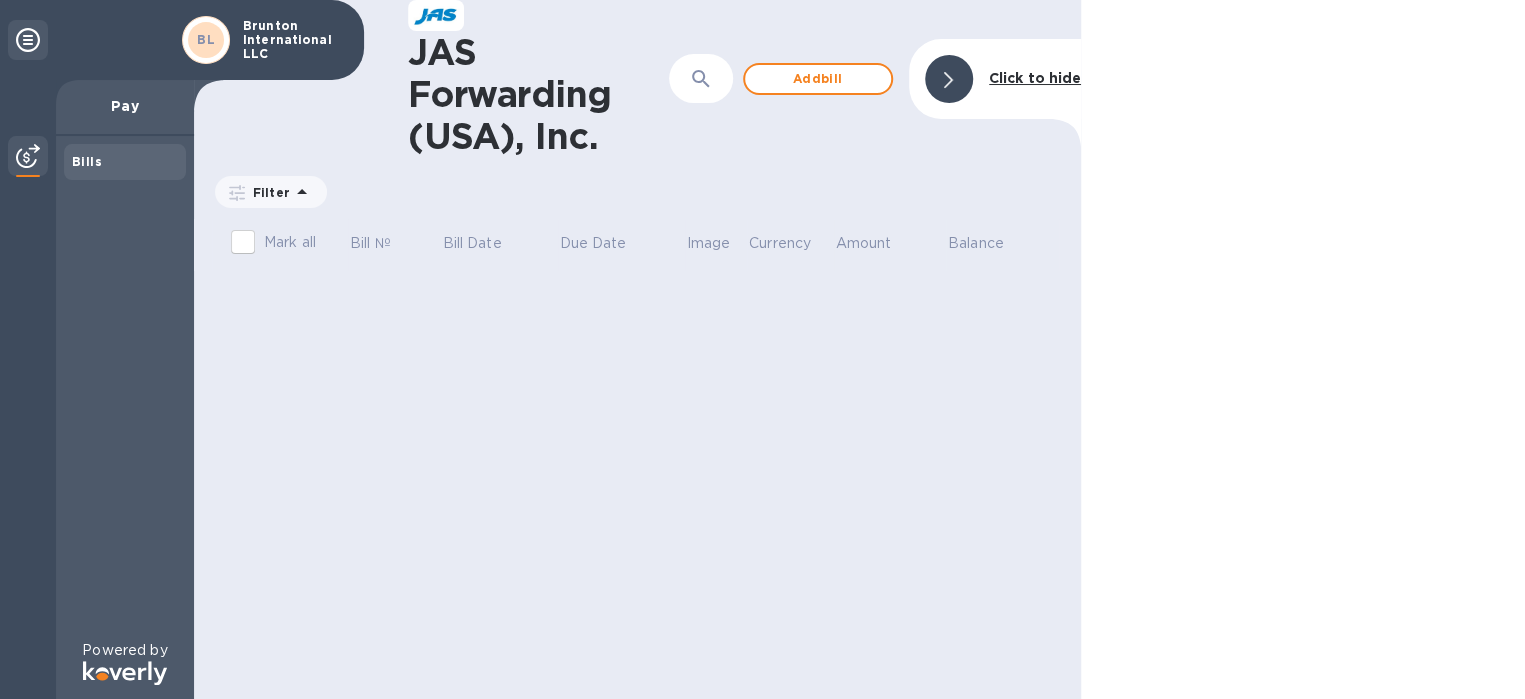 click on "Bills" at bounding box center [87, 161] 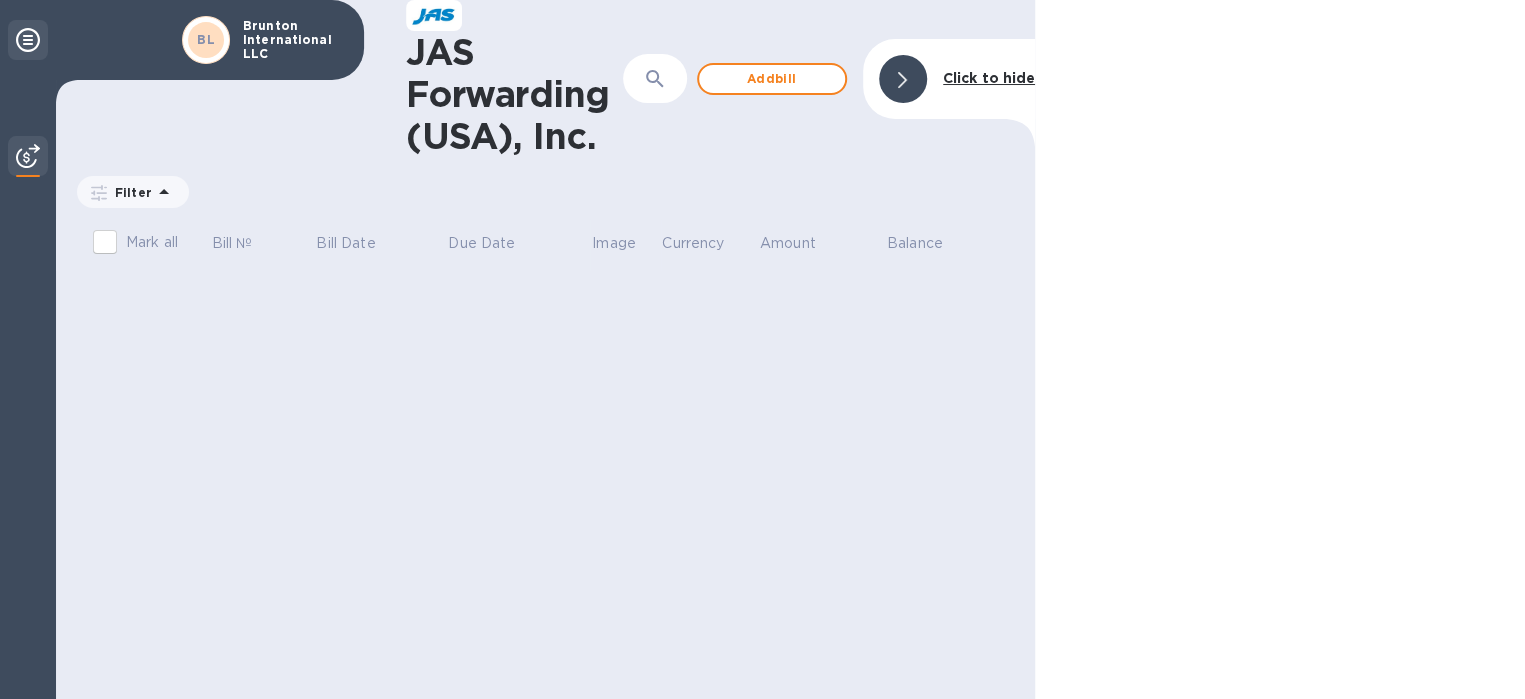 click 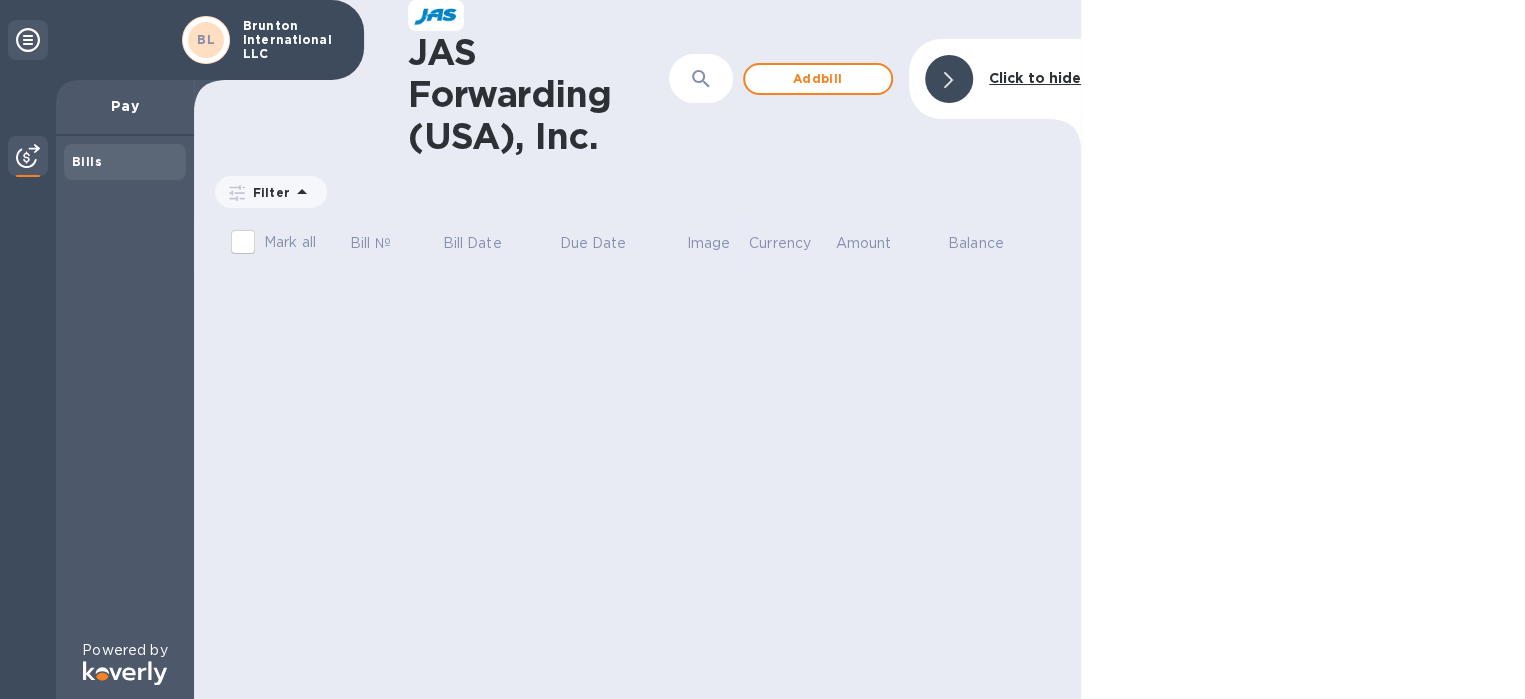 click 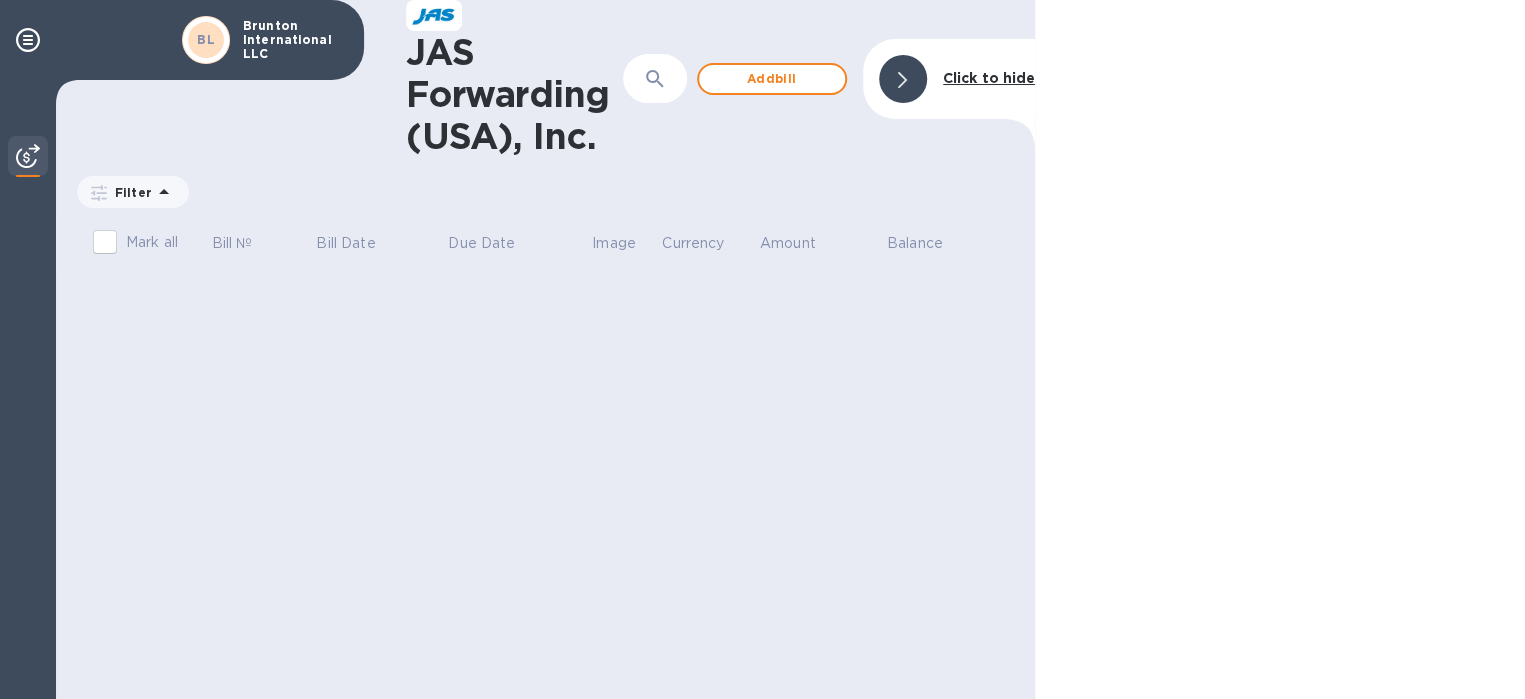 click on "JAS Forwarding (USA), Inc." at bounding box center (514, 94) 